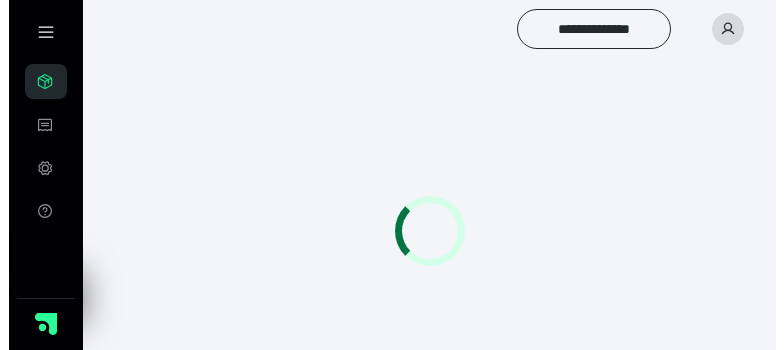 scroll, scrollTop: 0, scrollLeft: 0, axis: both 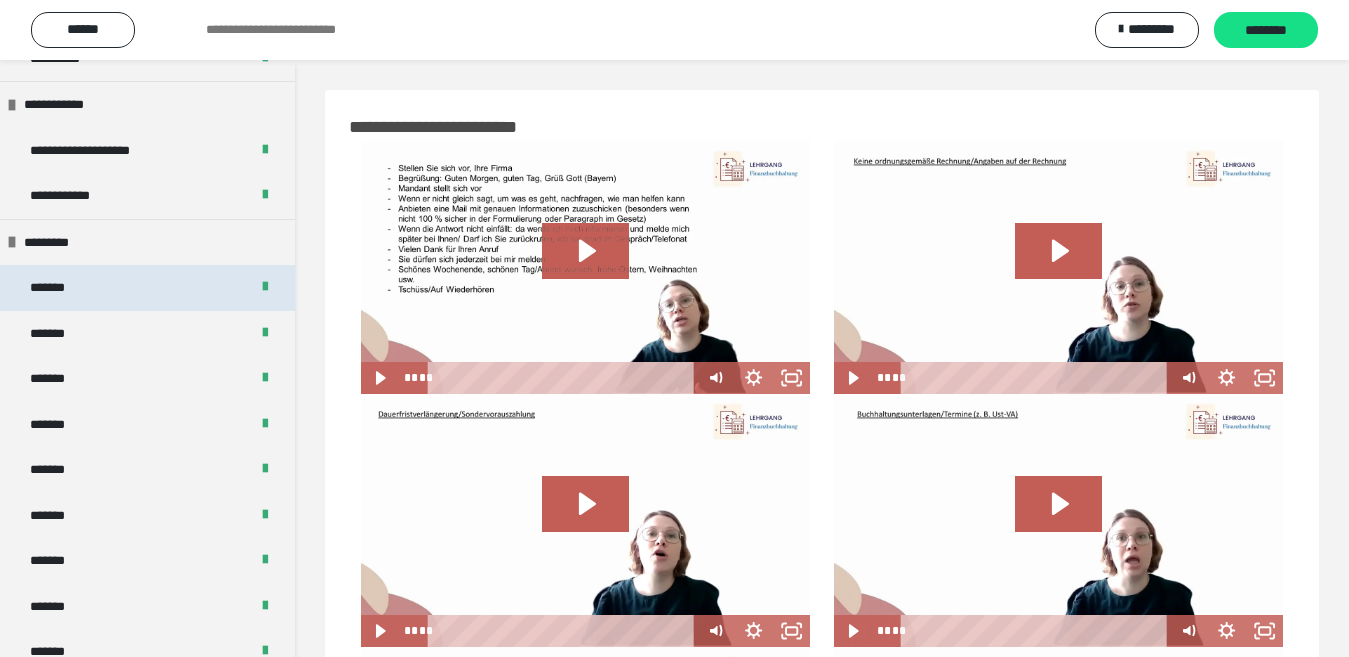 click on "*******" at bounding box center [57, 288] 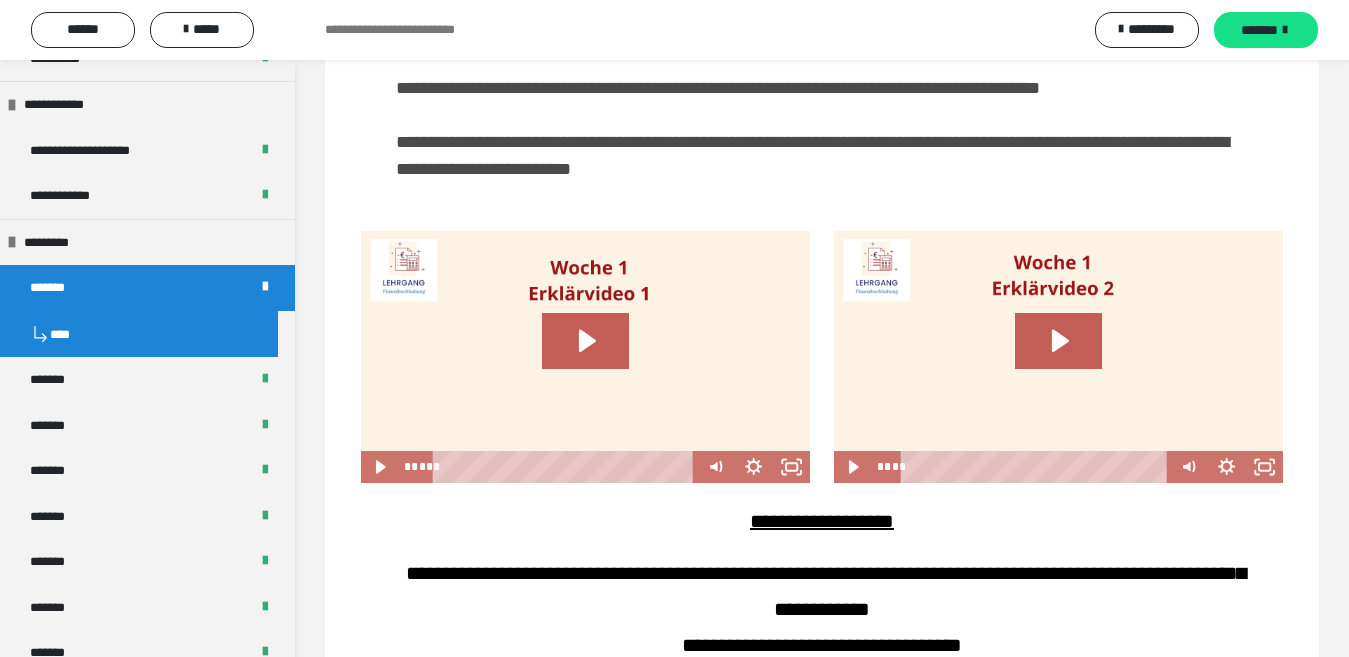 scroll, scrollTop: 1700, scrollLeft: 0, axis: vertical 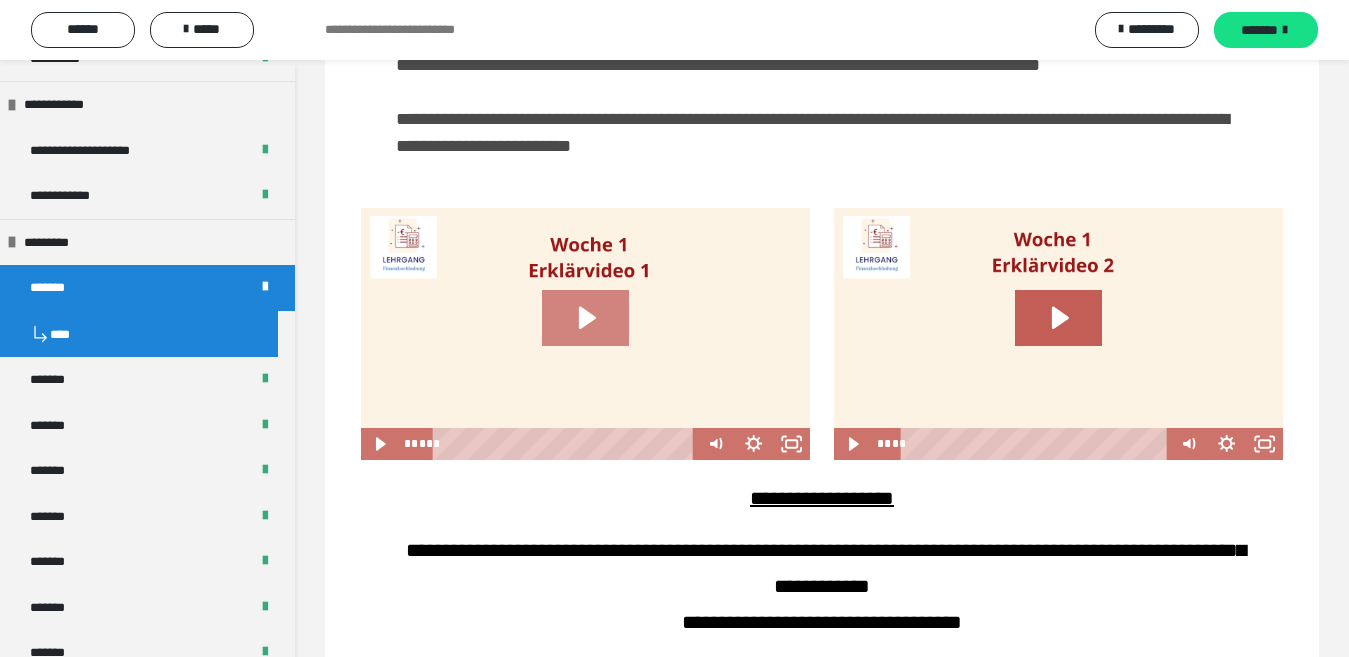 click 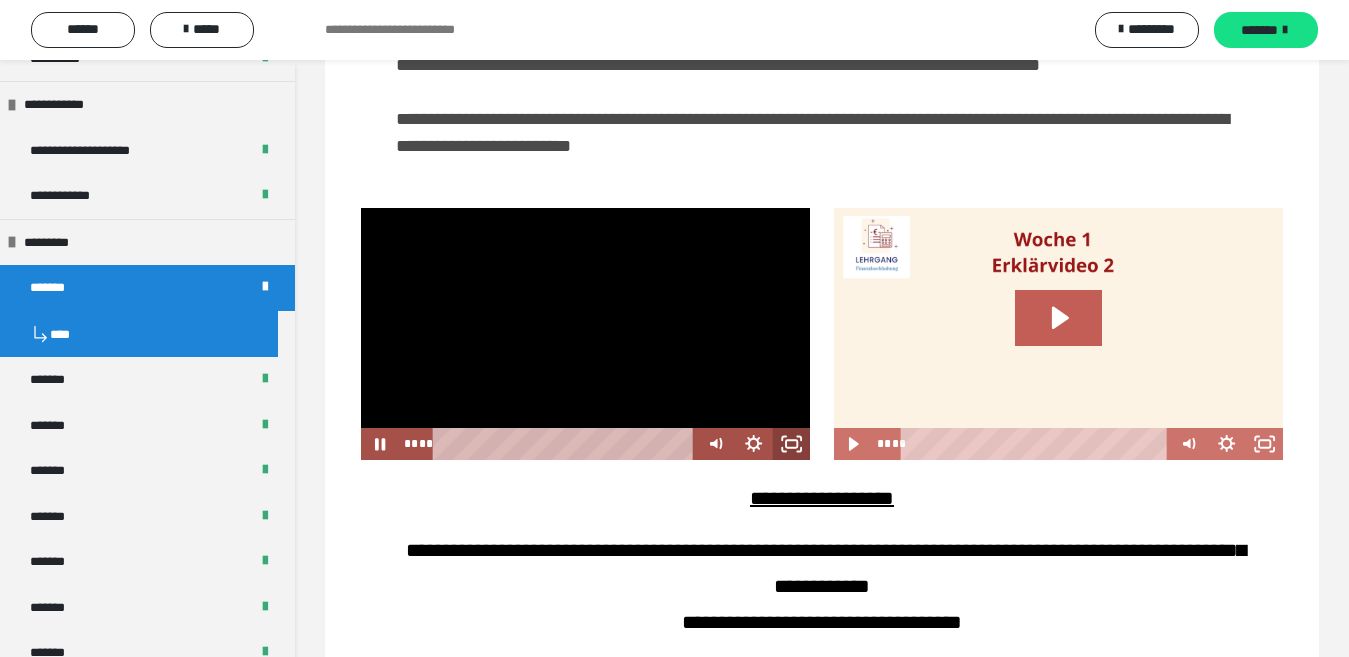 click 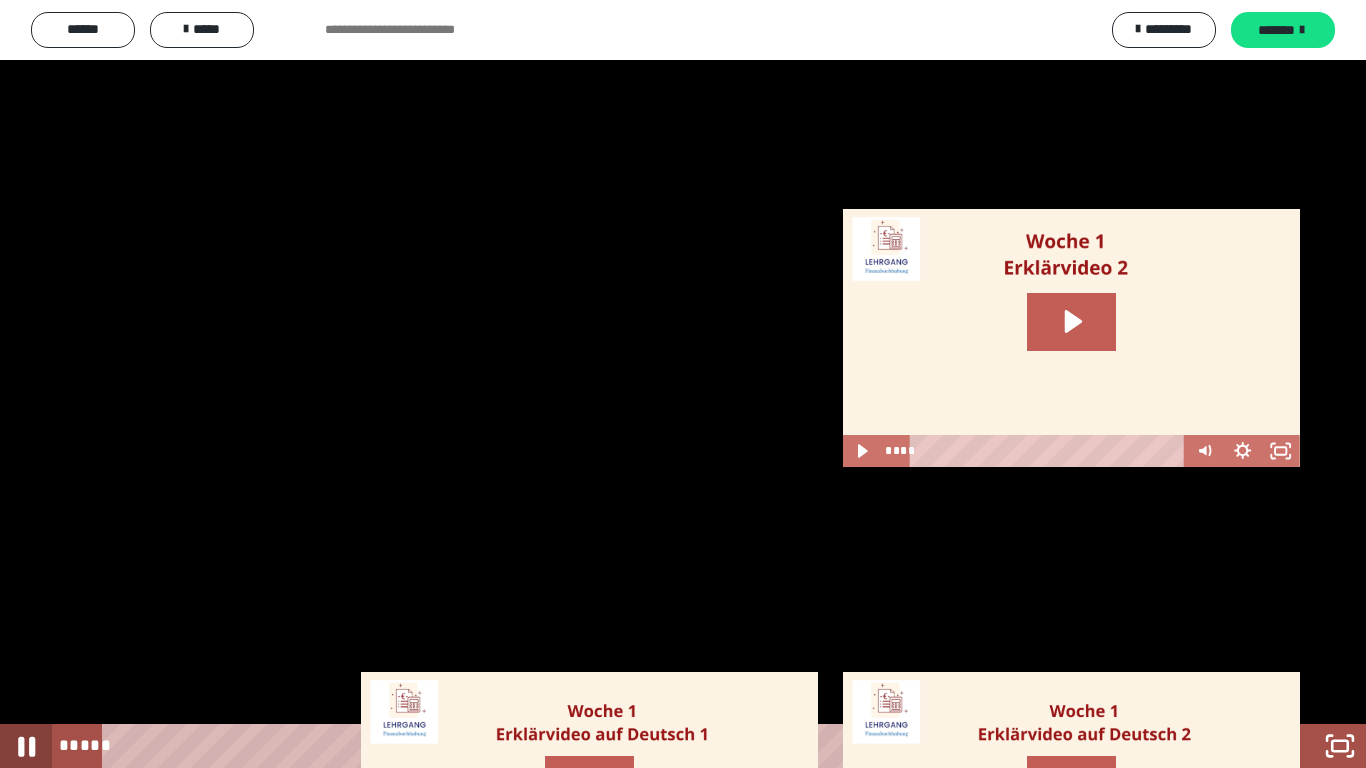 click 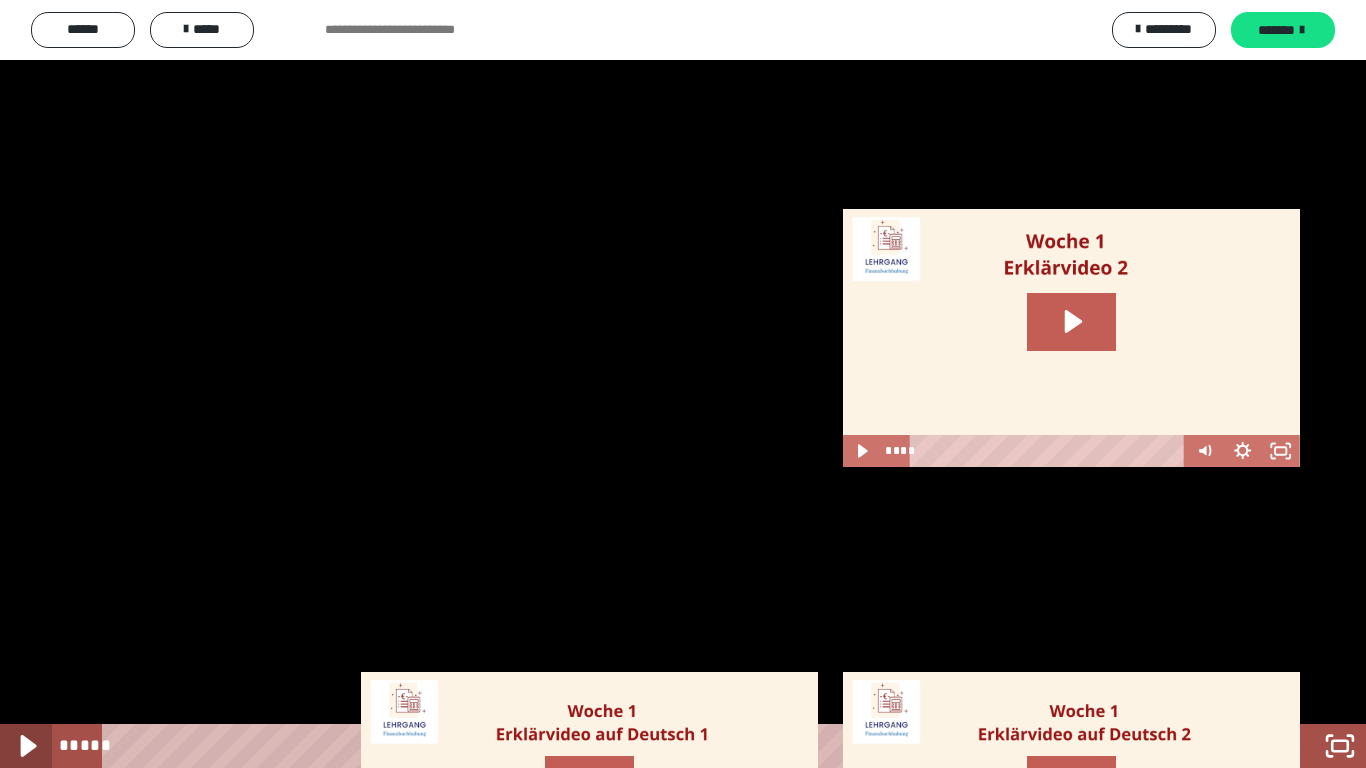 click 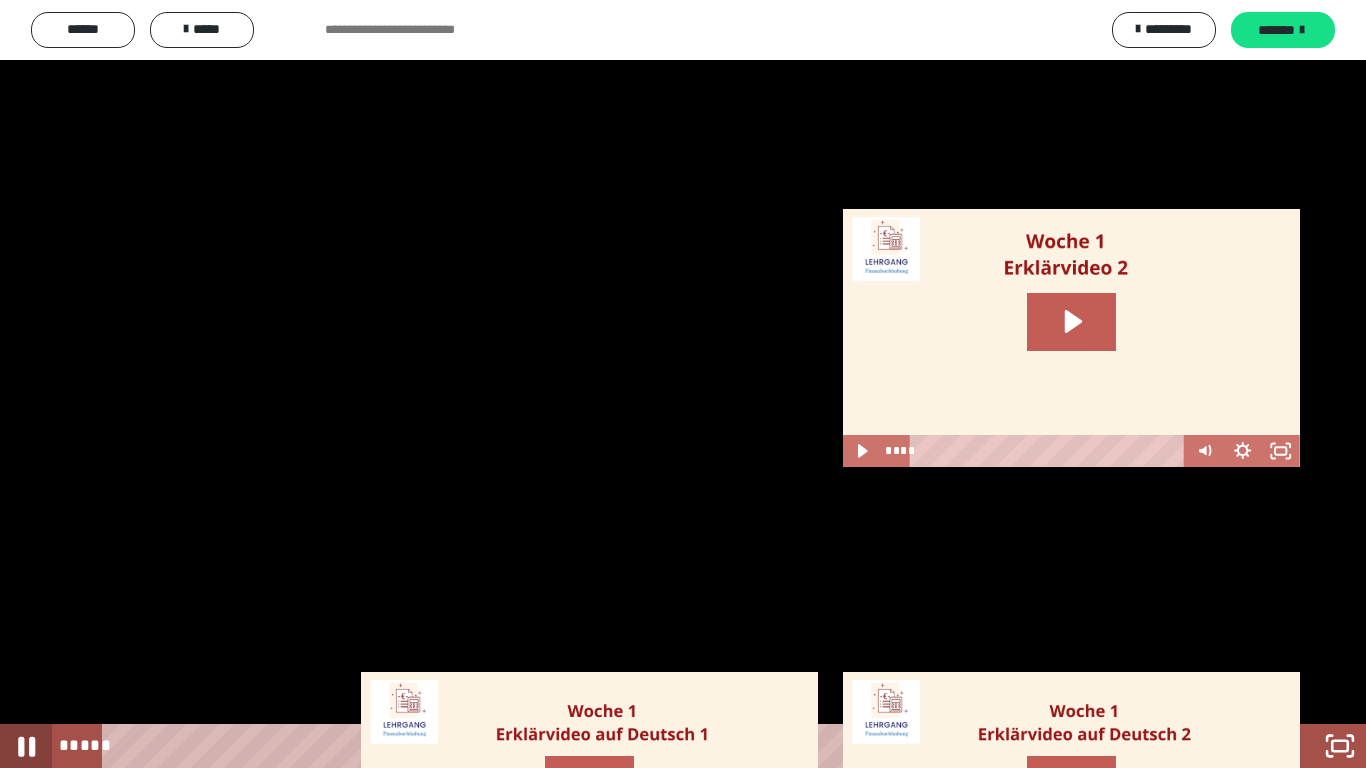 click 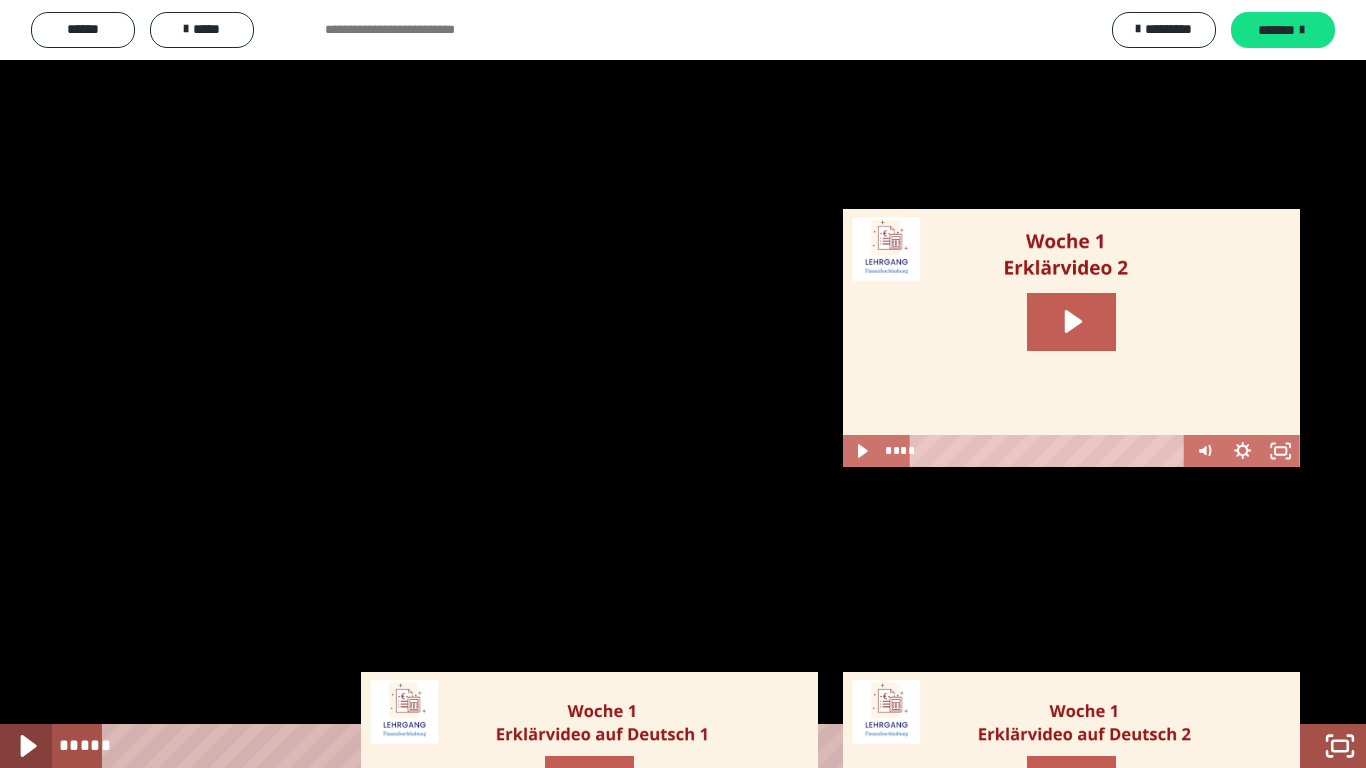 click 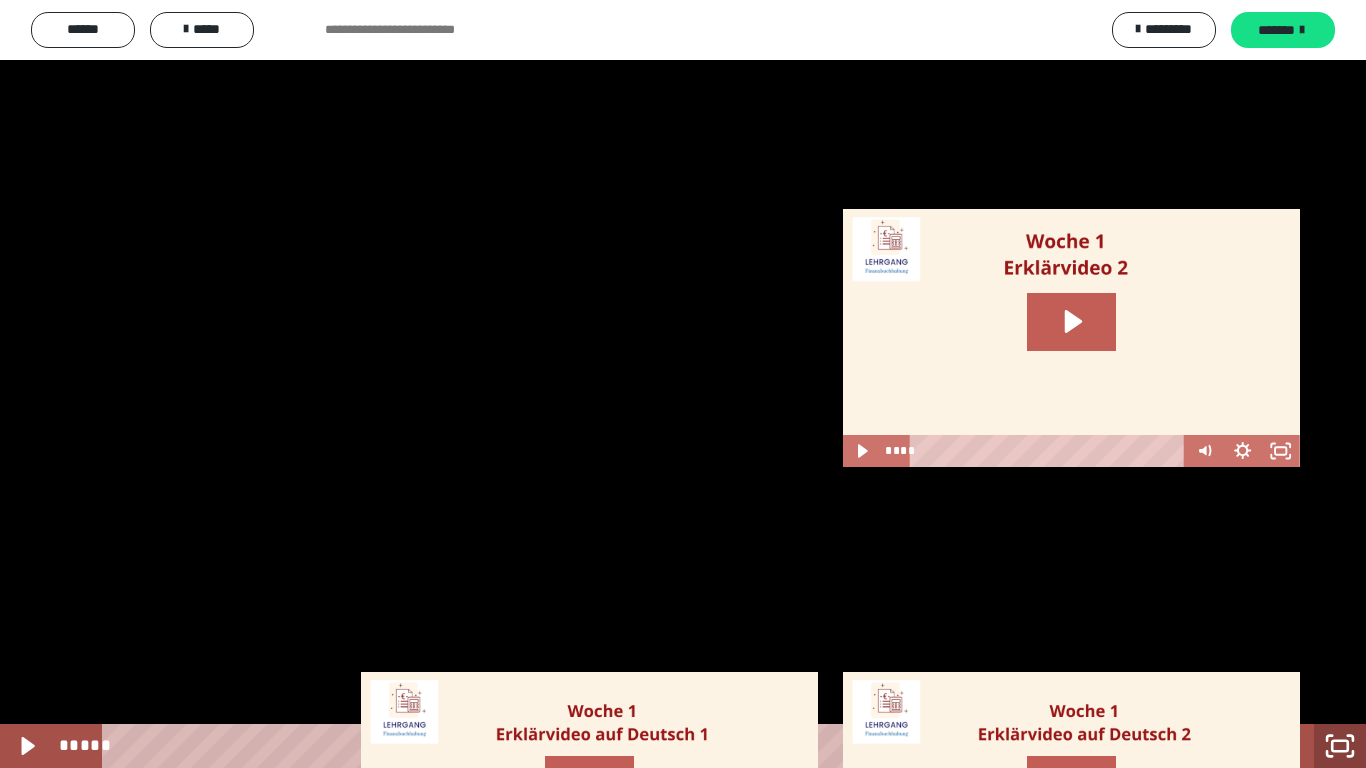 click 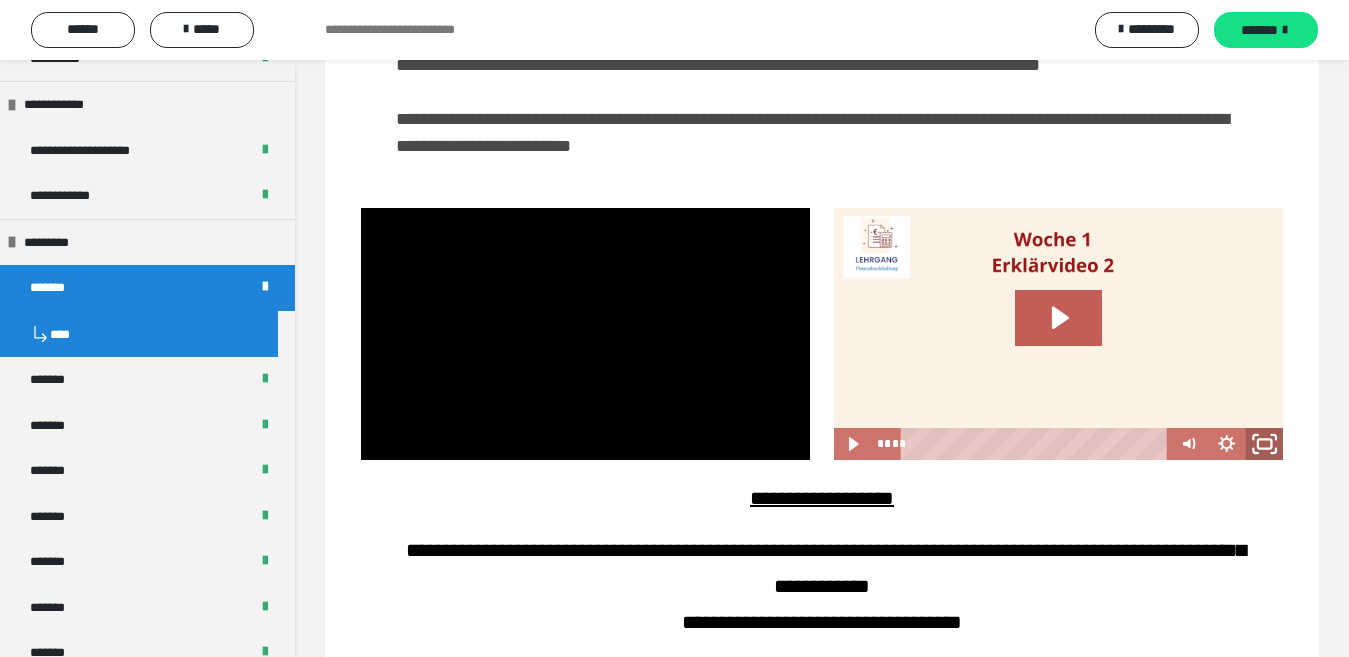 click 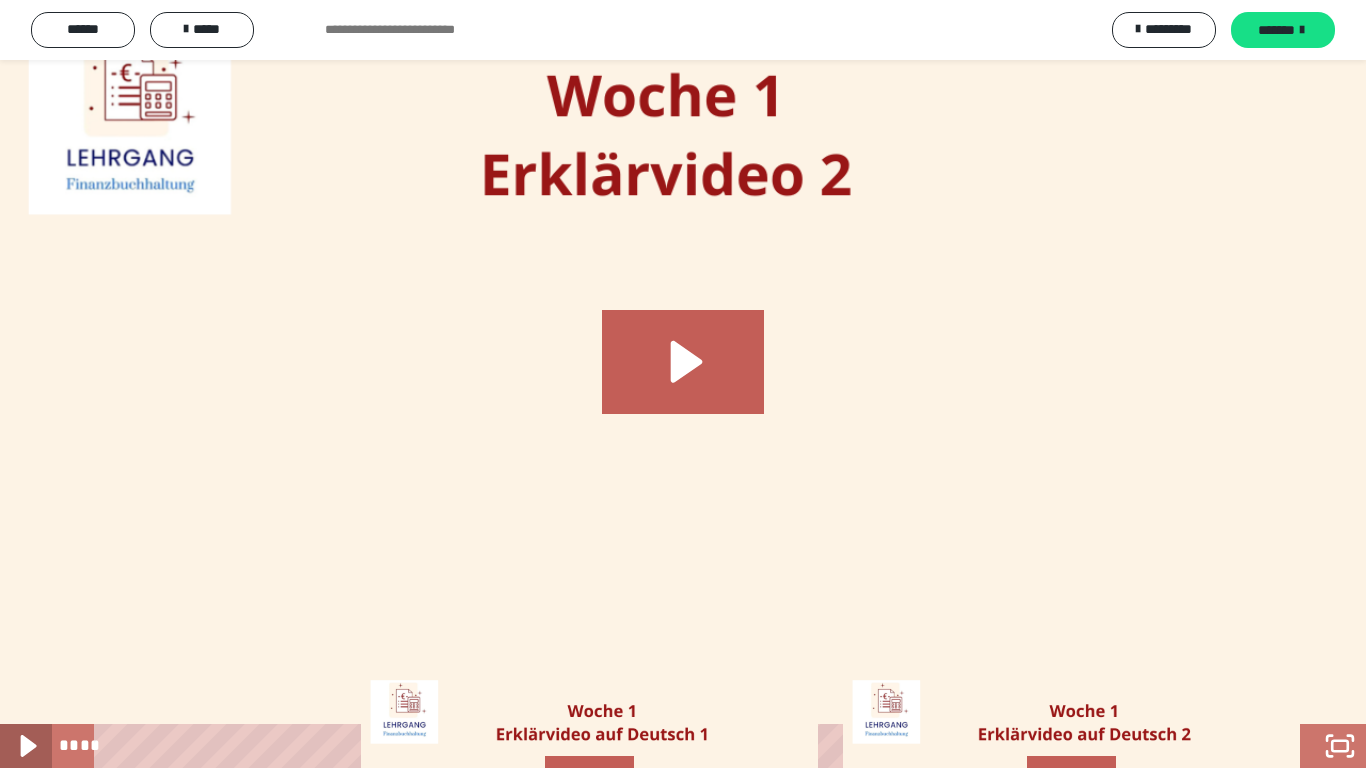 click 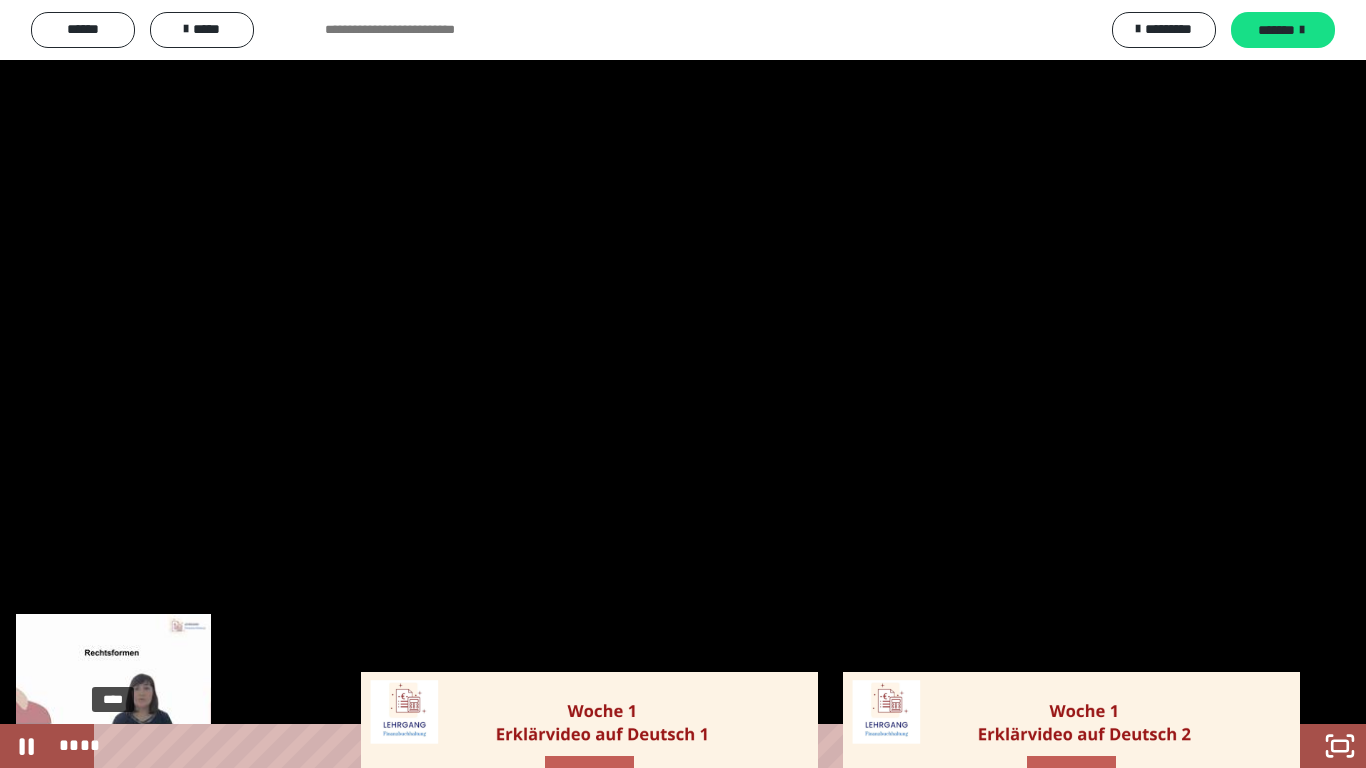 click on "****" at bounding box center (655, 746) 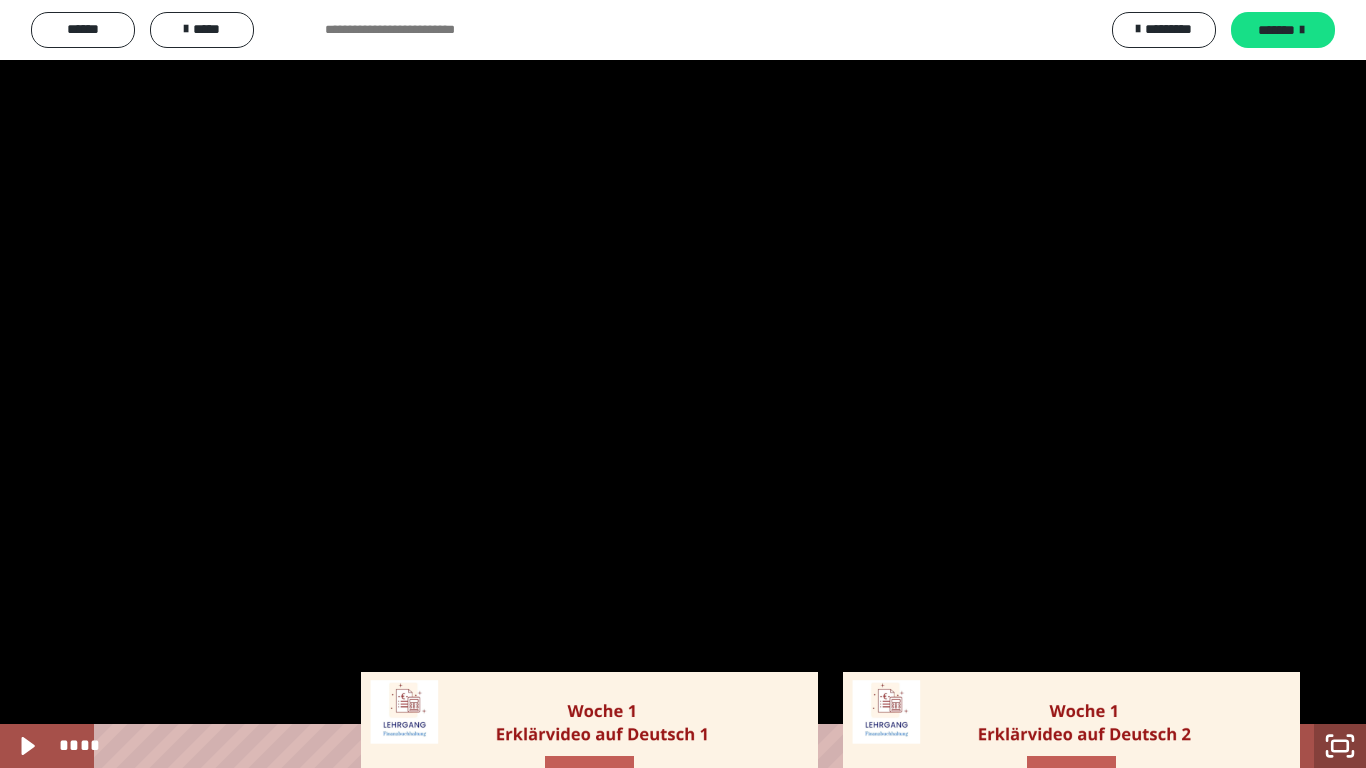 click 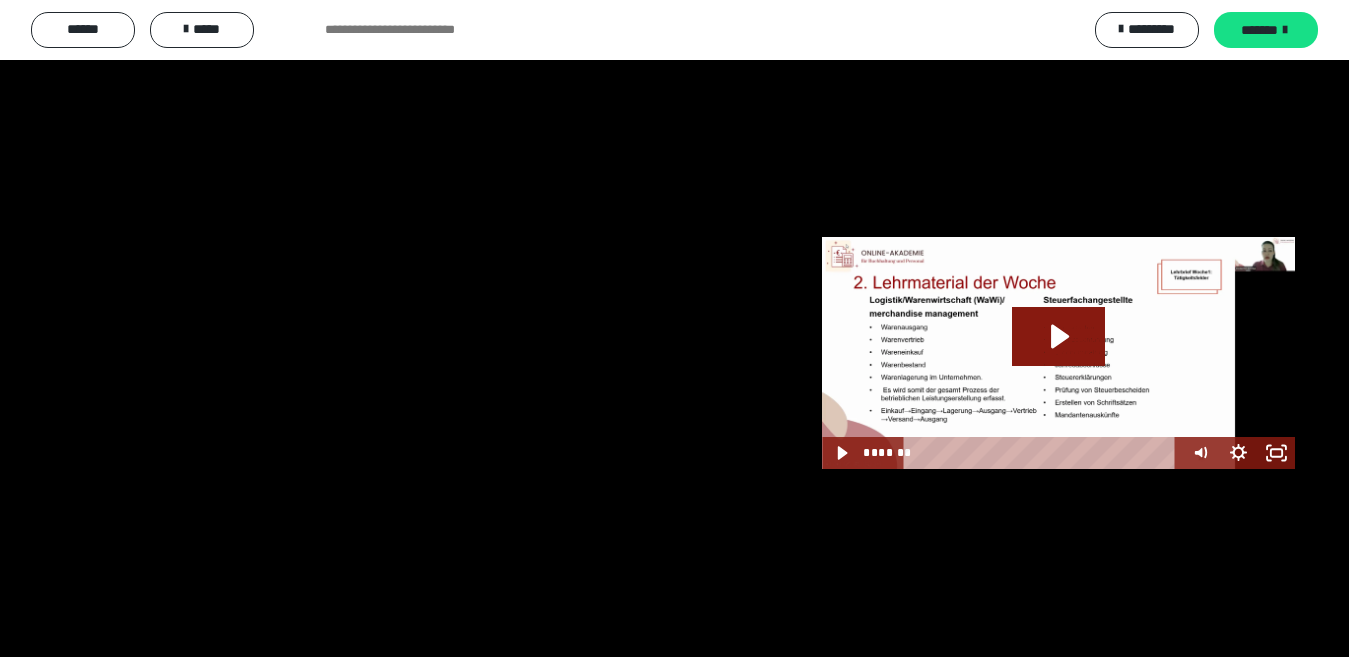 scroll, scrollTop: 4506, scrollLeft: 0, axis: vertical 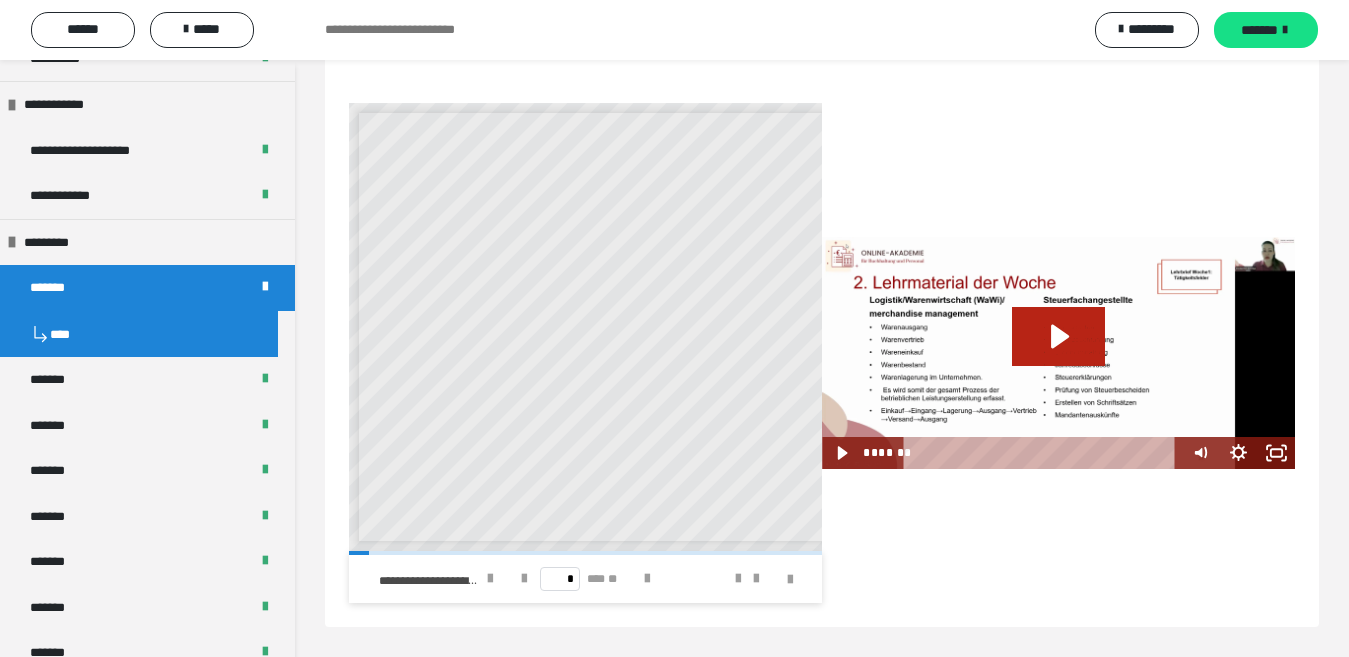 click 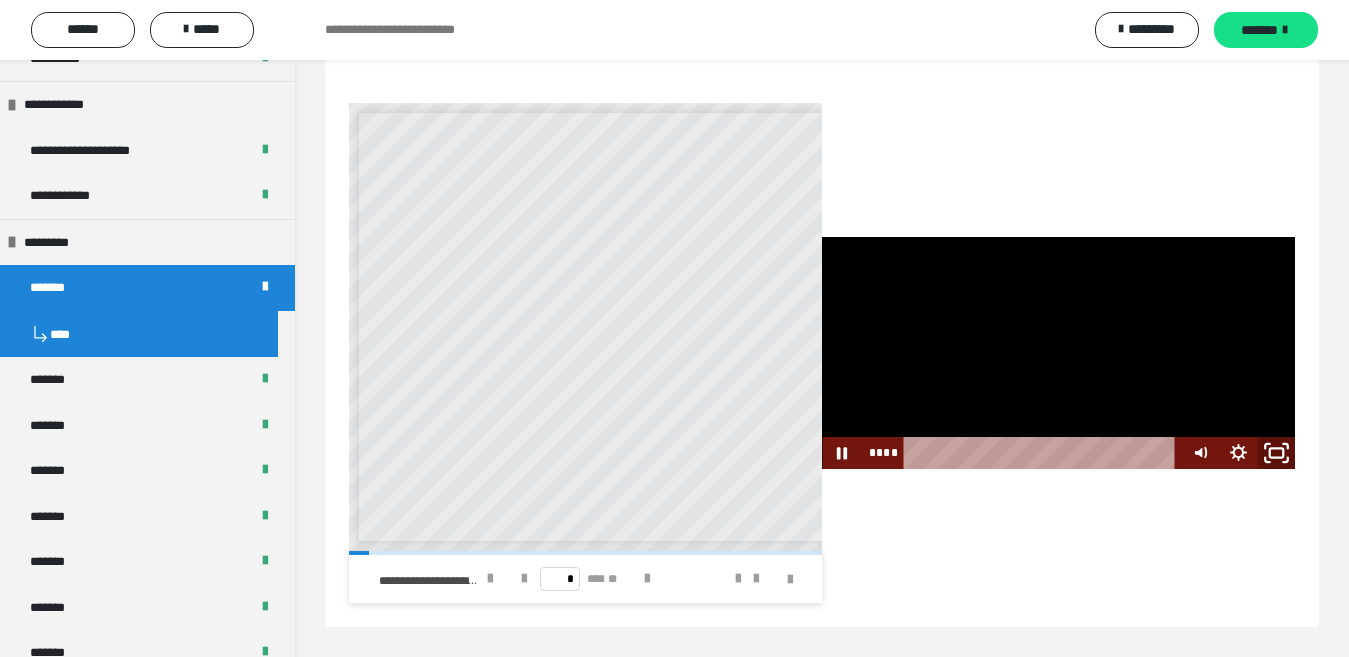 click 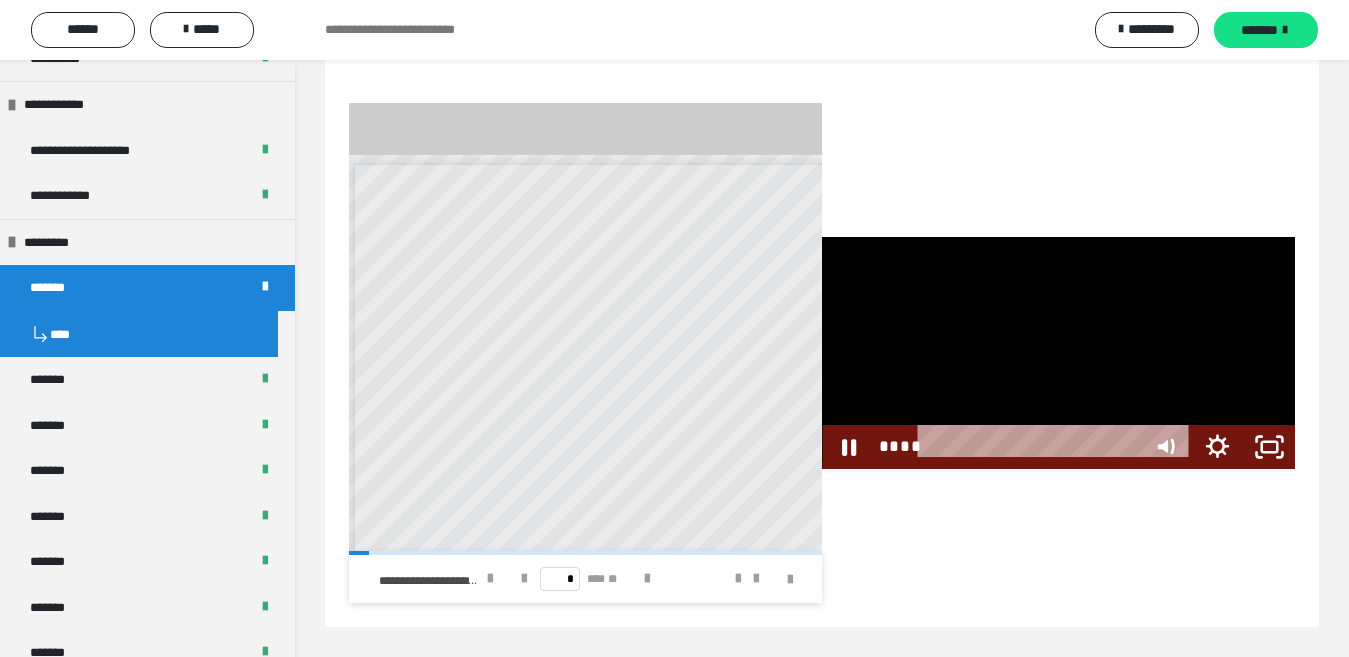 scroll, scrollTop: 4413, scrollLeft: 0, axis: vertical 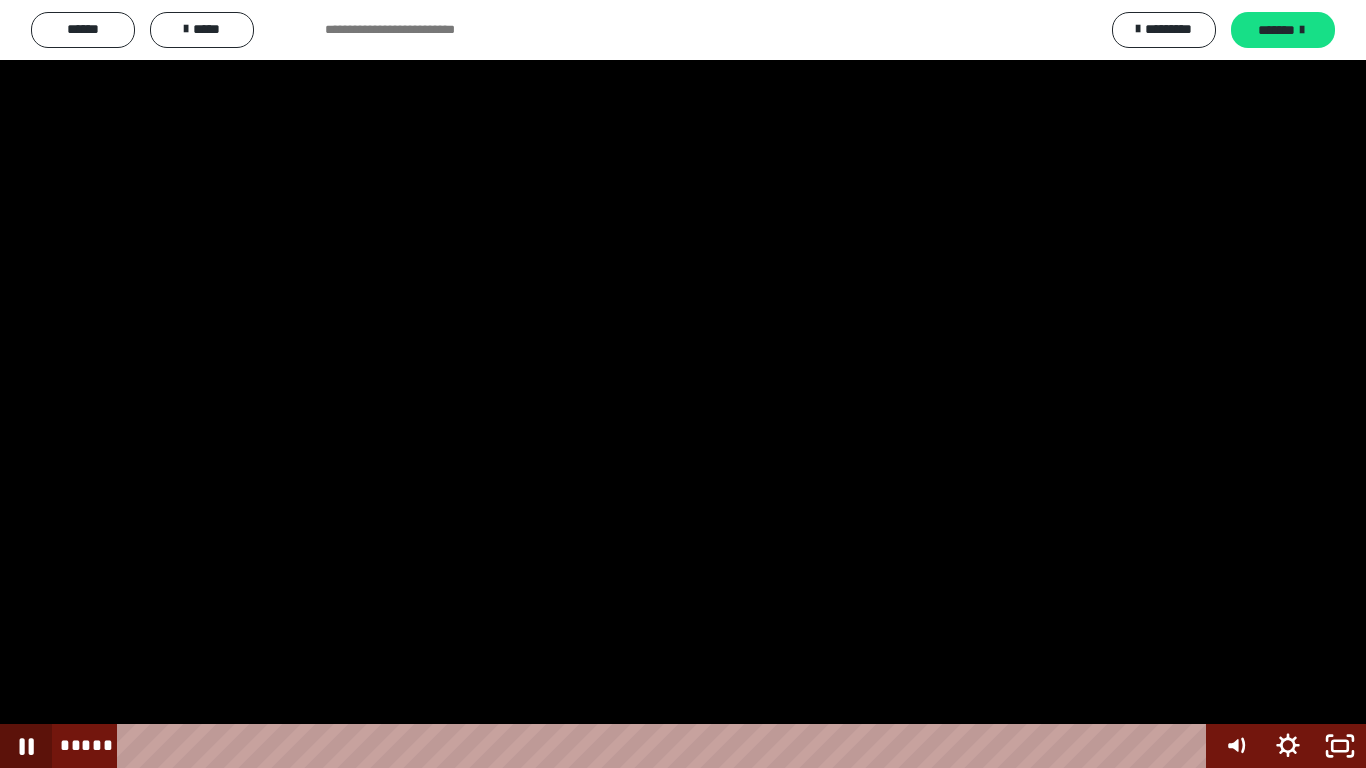 click 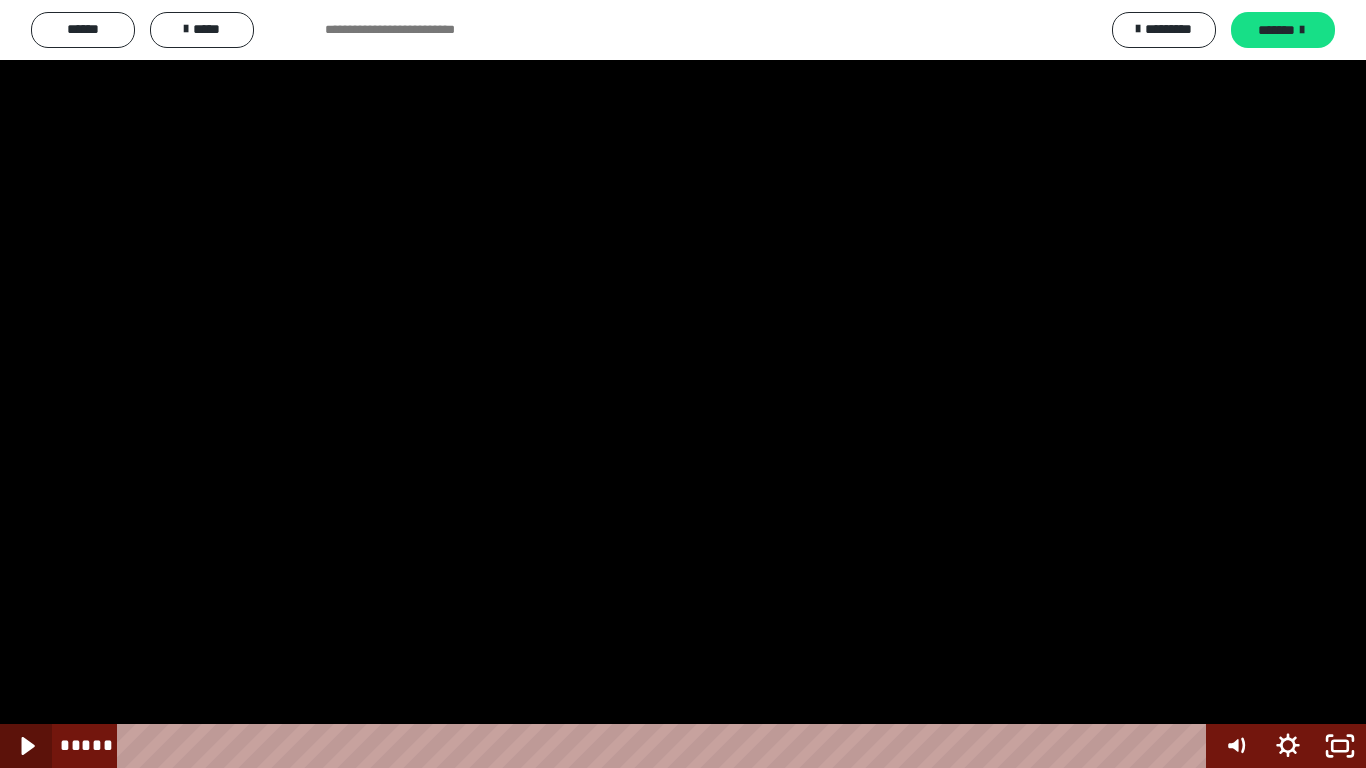 type 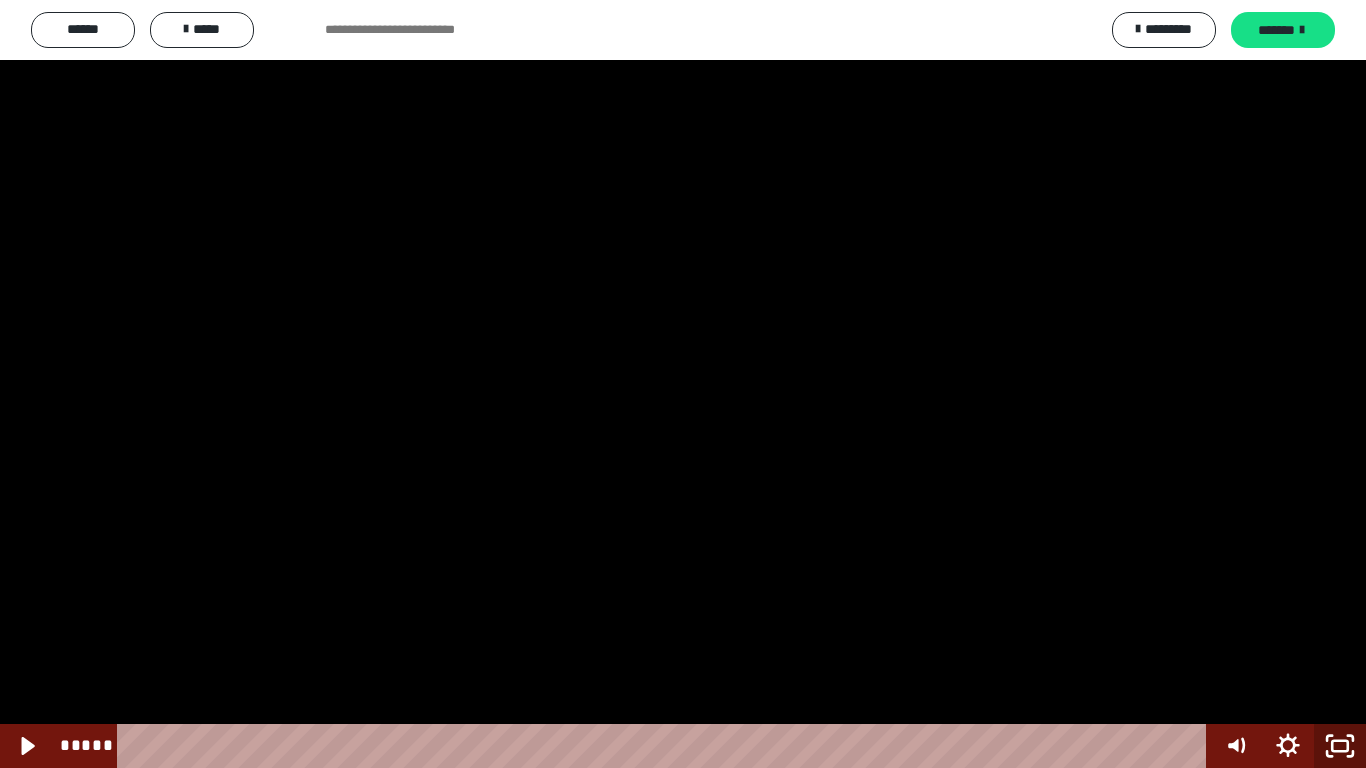 click 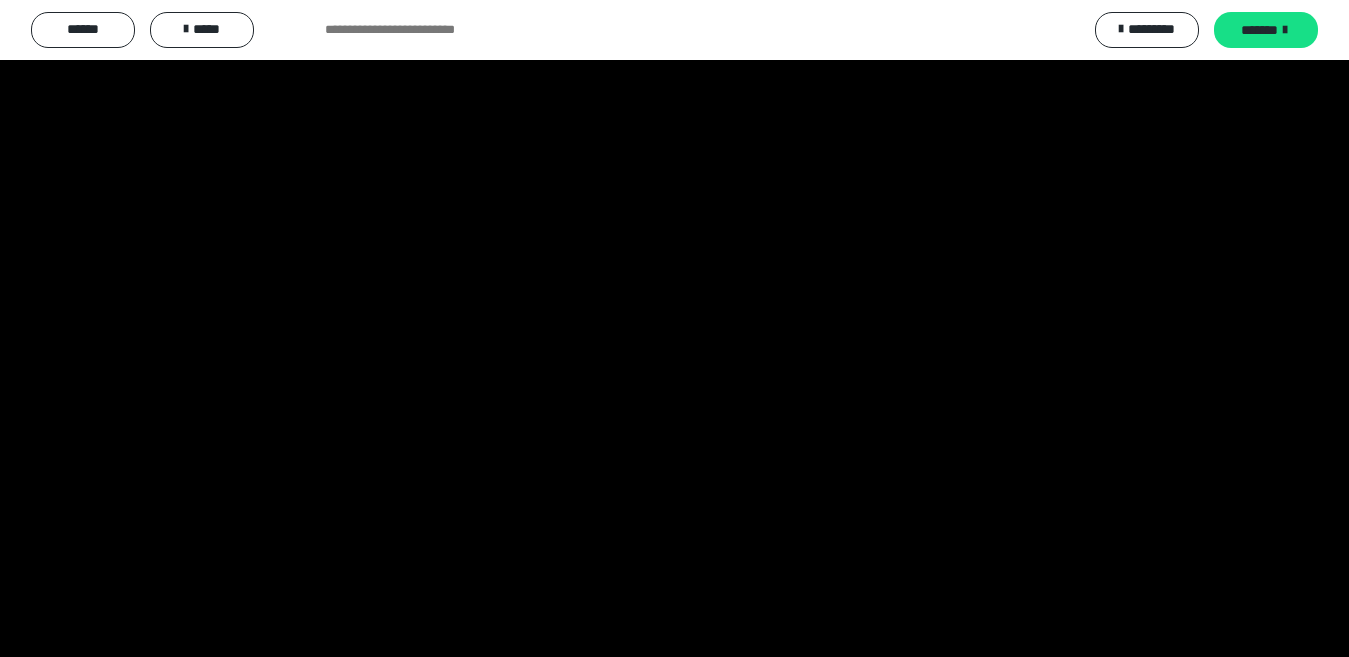 scroll, scrollTop: 1913, scrollLeft: 0, axis: vertical 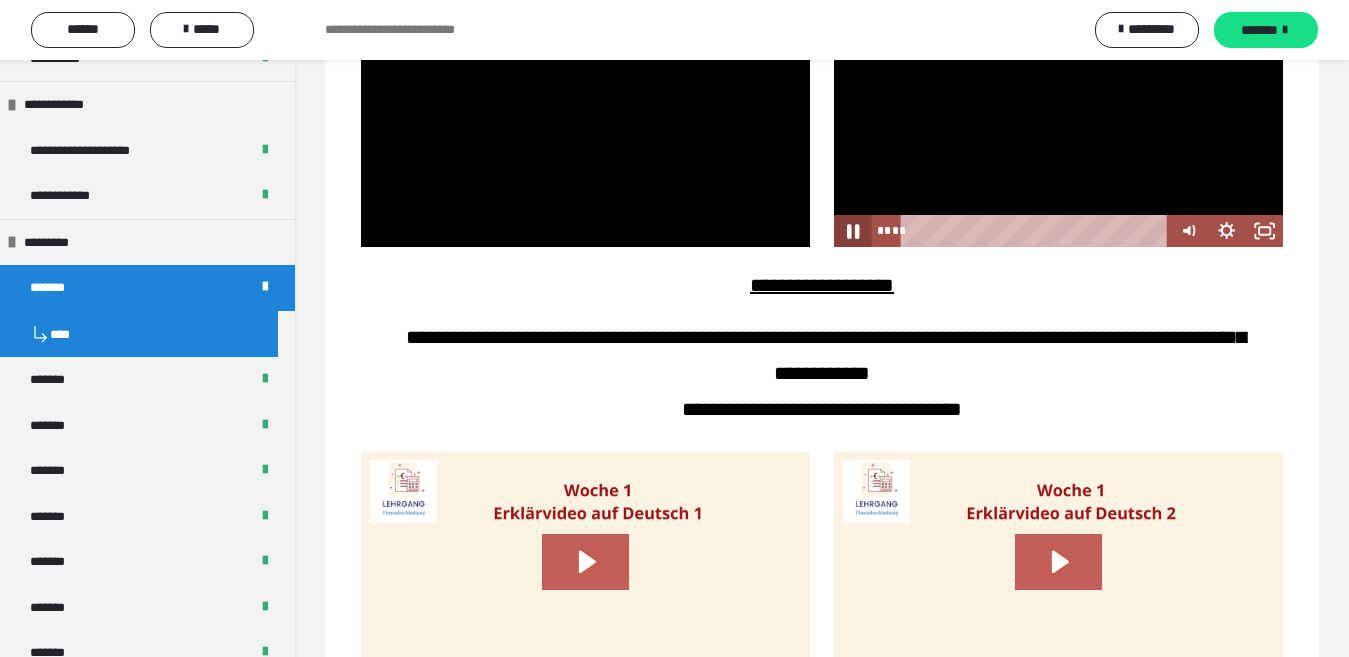 click 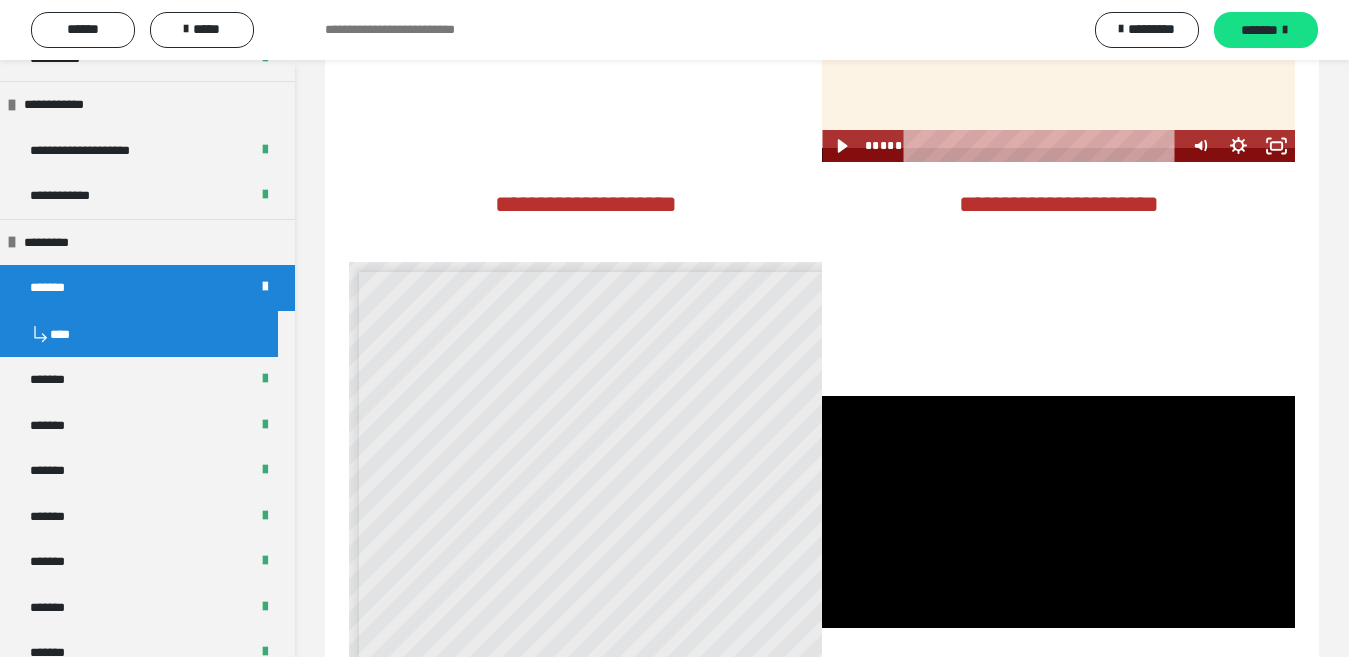 scroll, scrollTop: 4506, scrollLeft: 0, axis: vertical 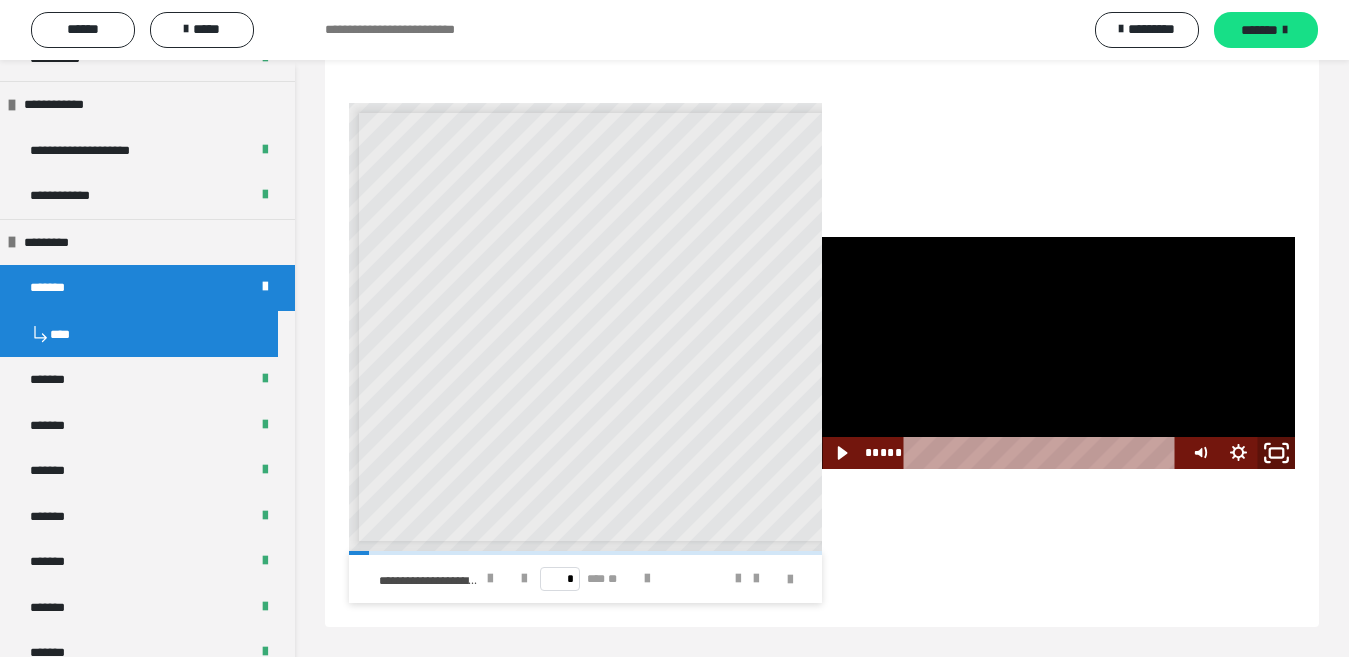 click 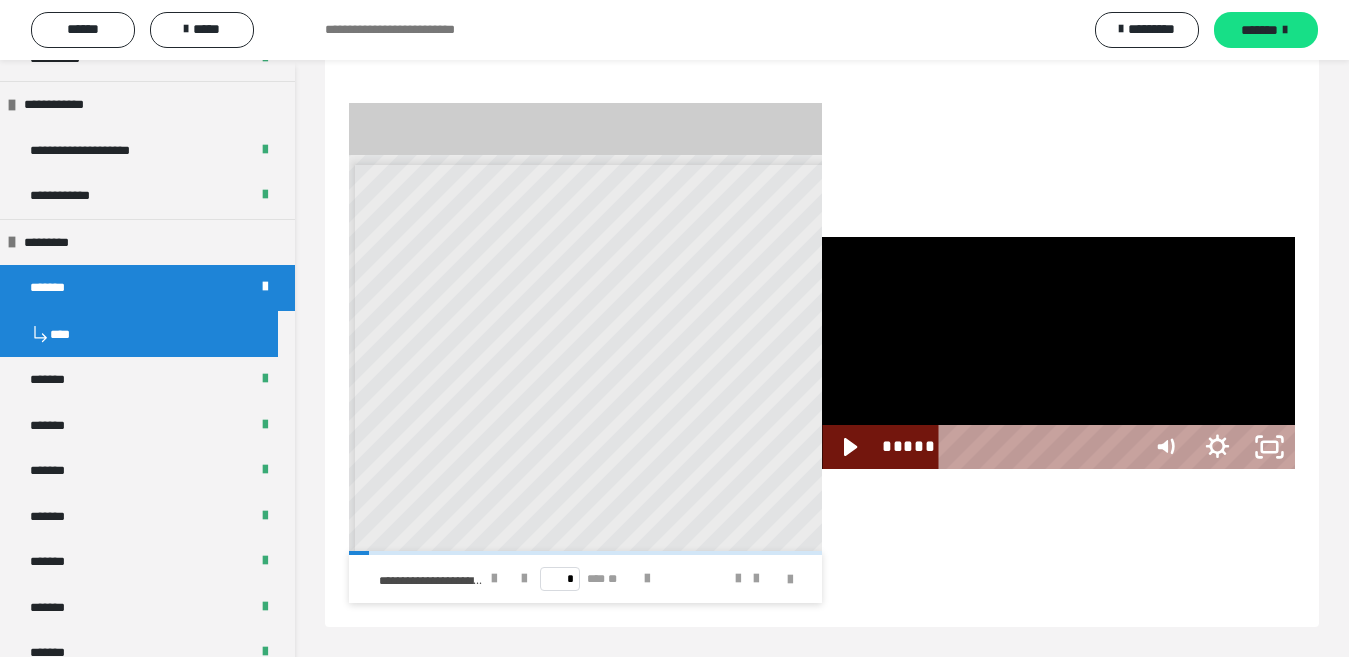scroll, scrollTop: 4413, scrollLeft: 0, axis: vertical 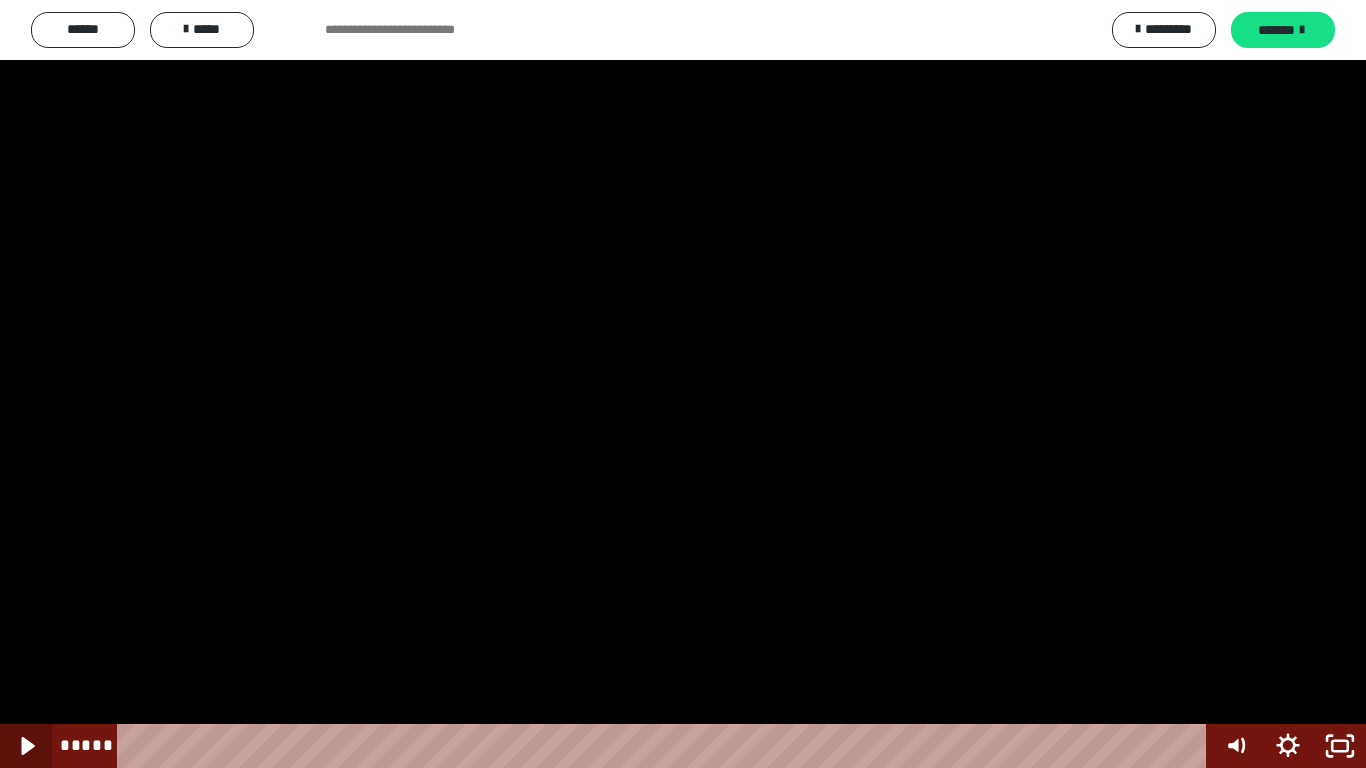 click 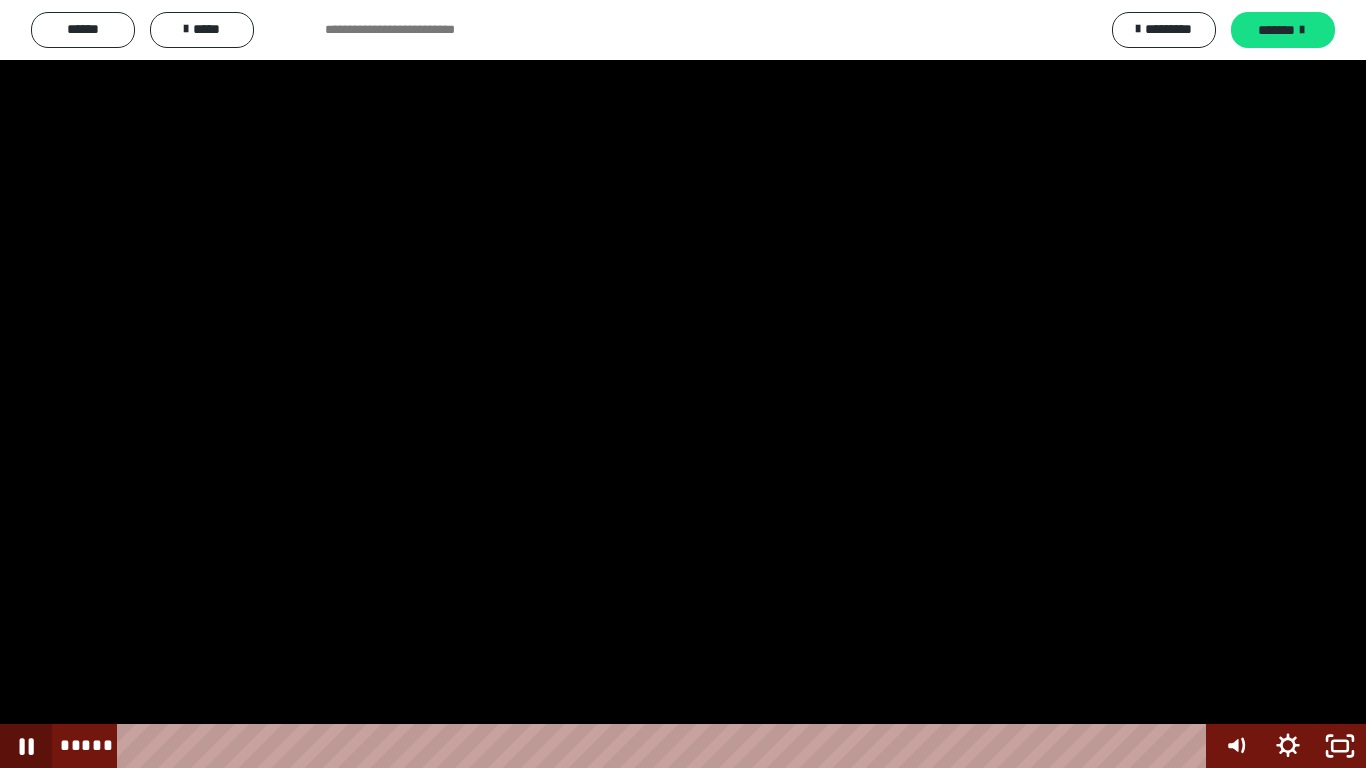click 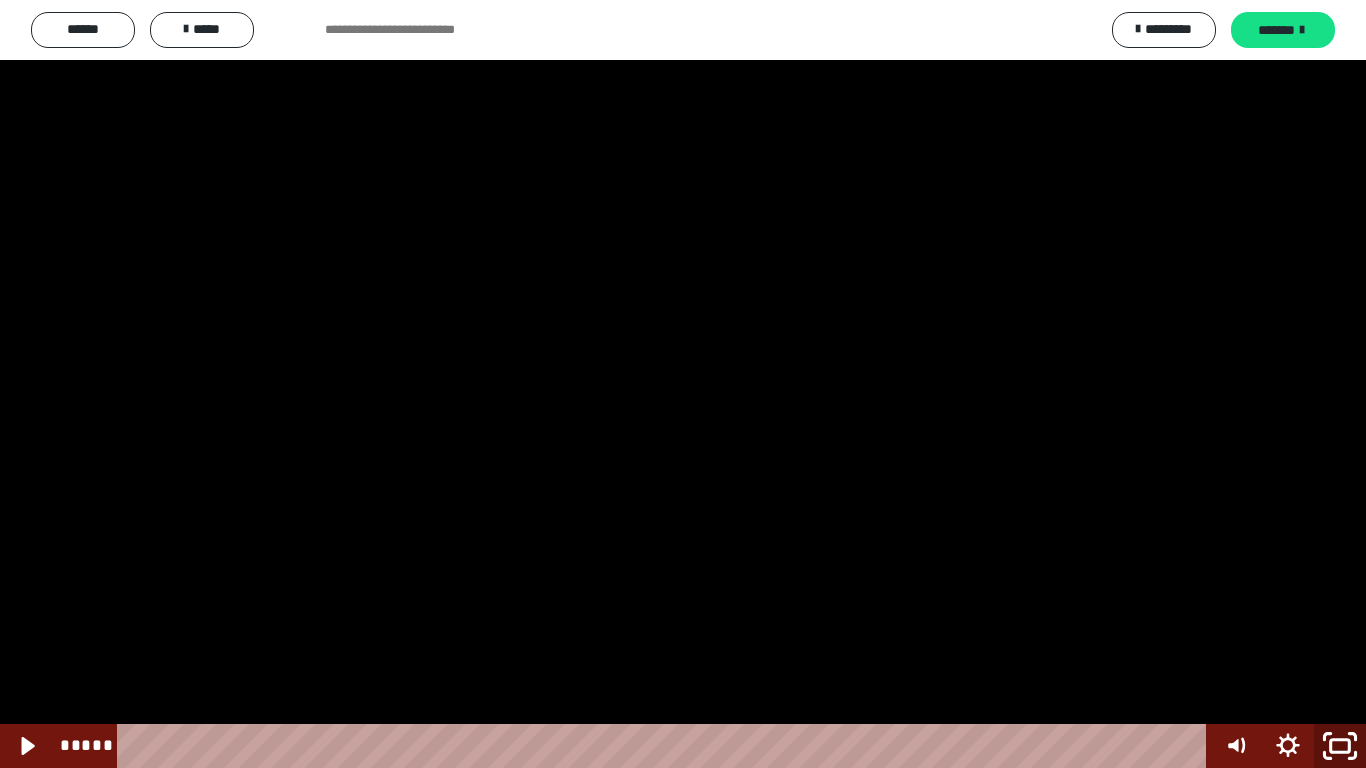 click 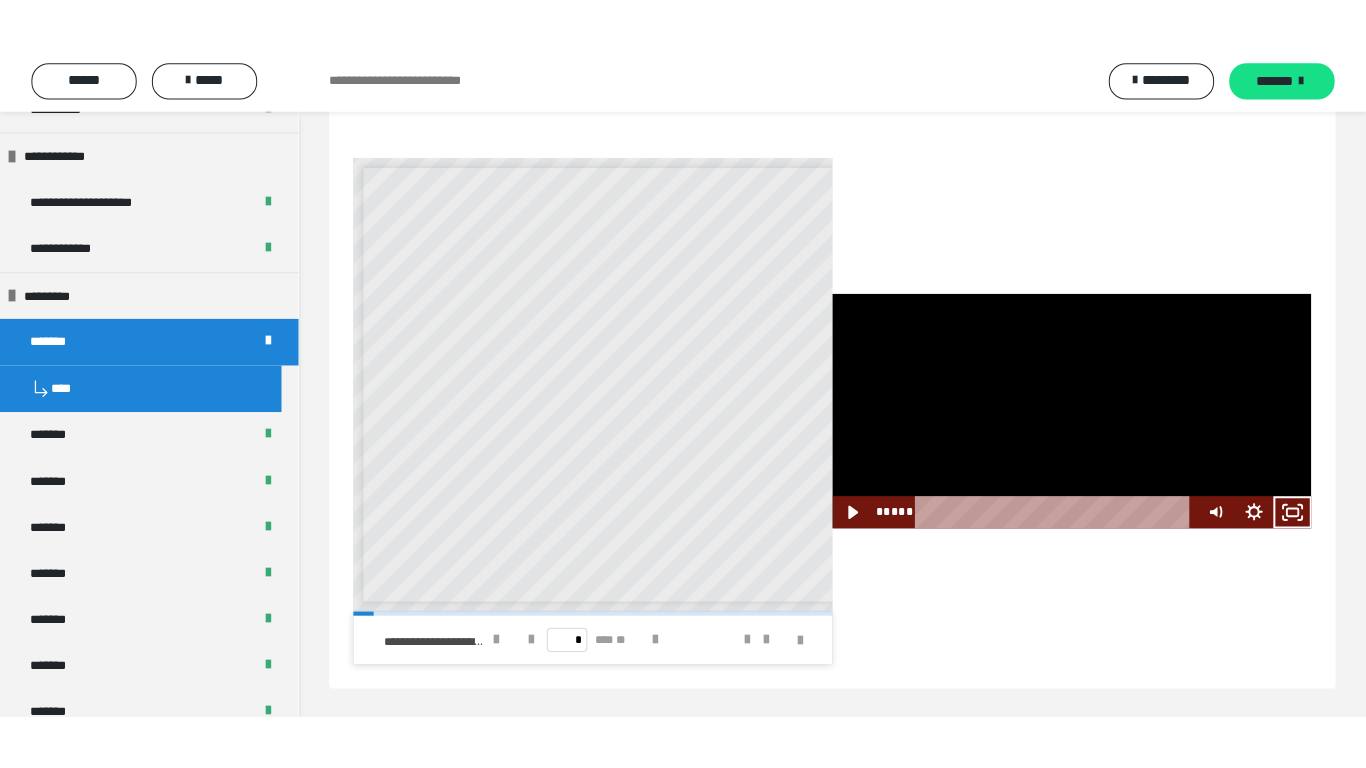 scroll, scrollTop: 34, scrollLeft: 0, axis: vertical 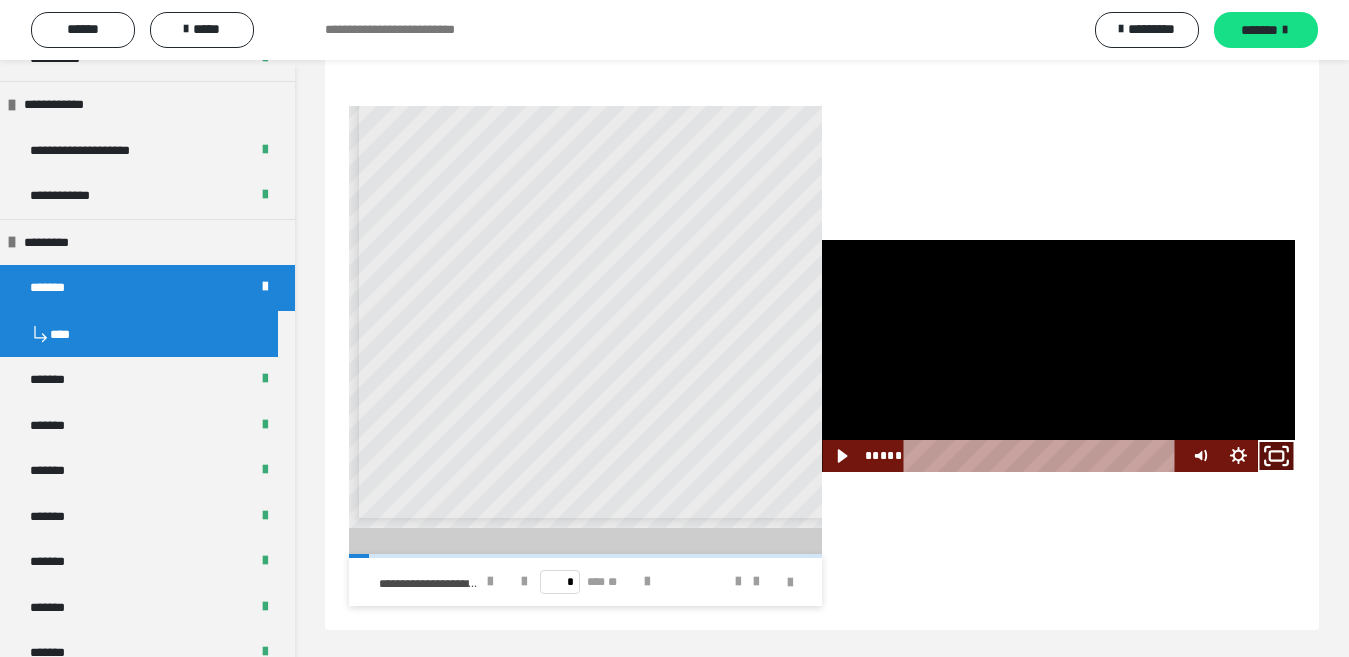 click 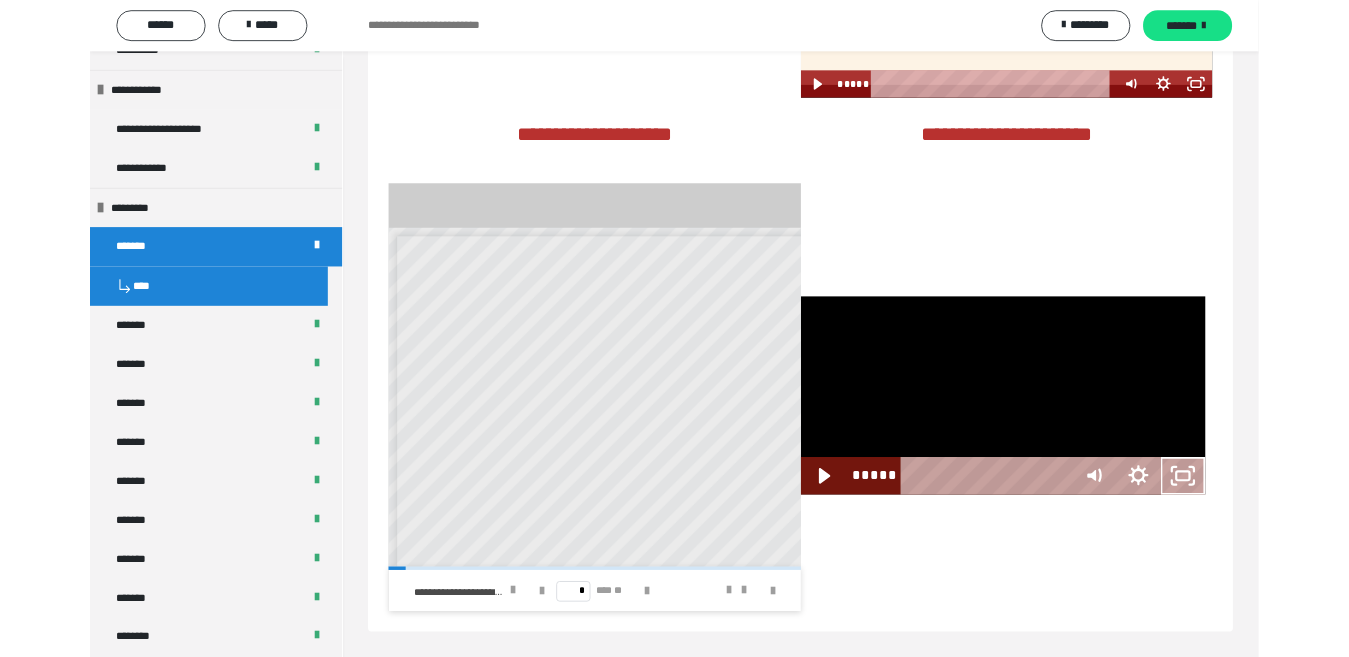 scroll, scrollTop: 9, scrollLeft: 0, axis: vertical 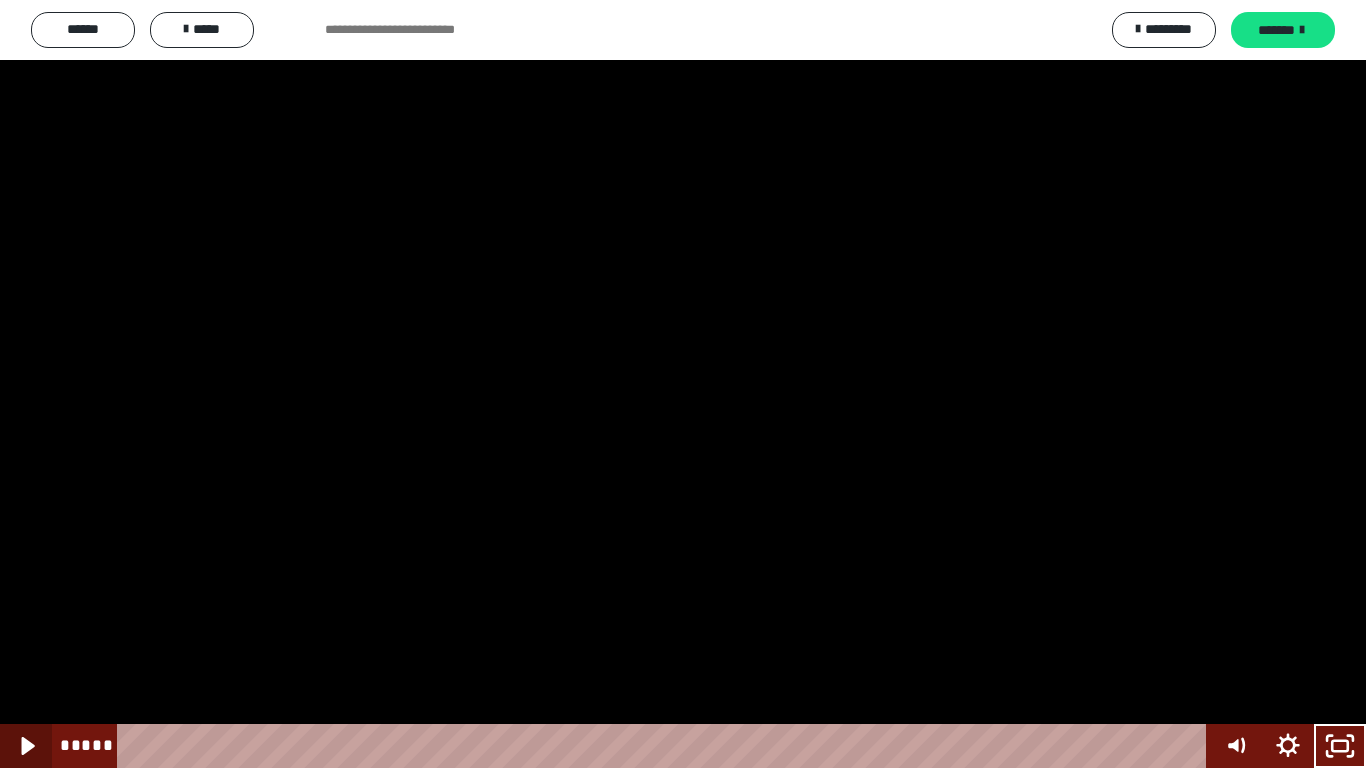 drag, startPoint x: 18, startPoint y: 746, endPoint x: 115, endPoint y: 647, distance: 138.60014 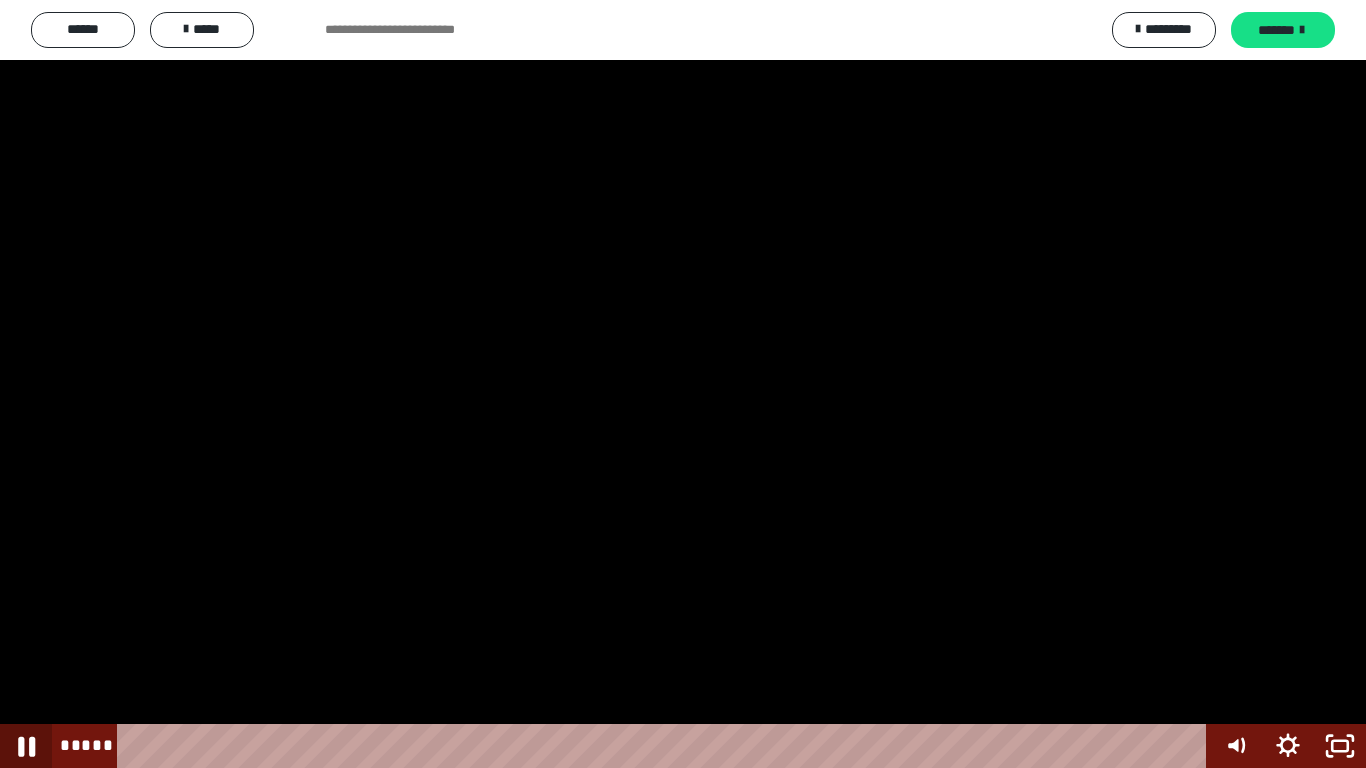 click 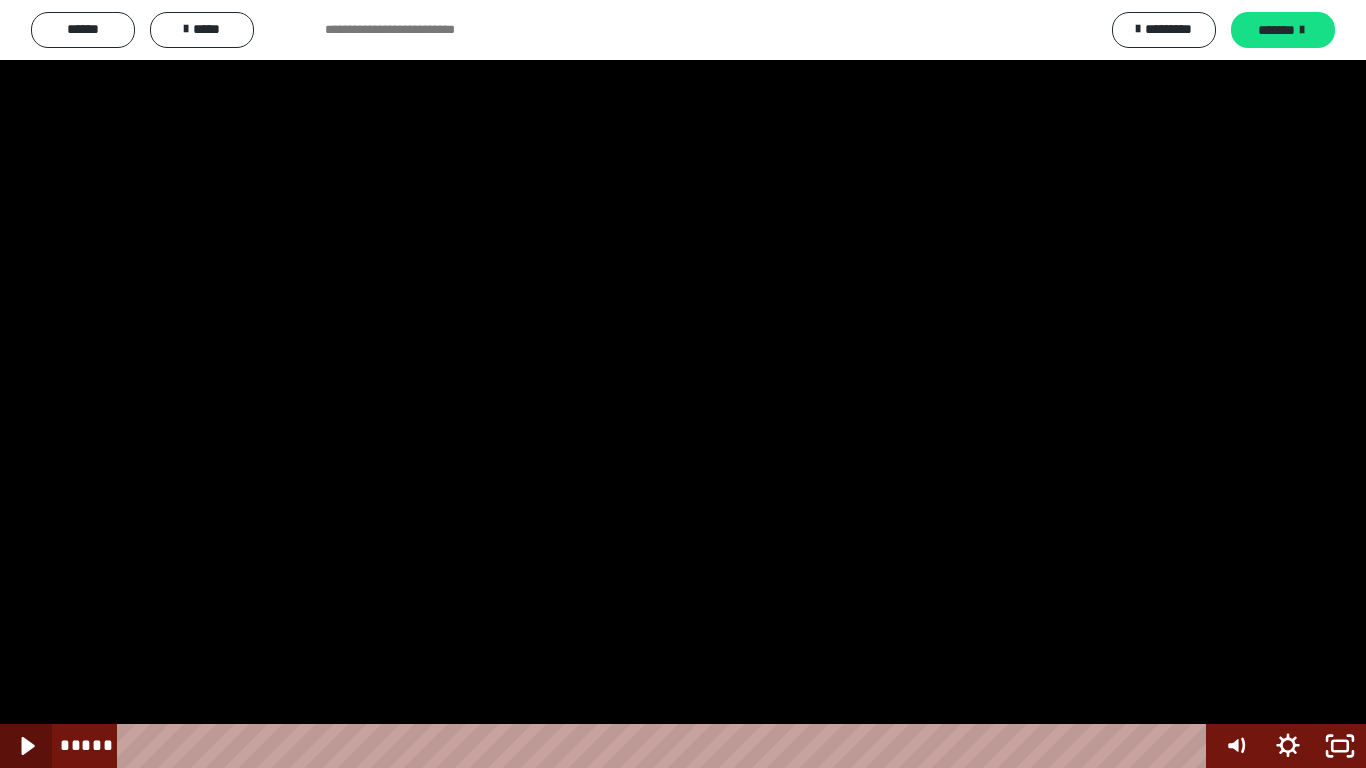 click 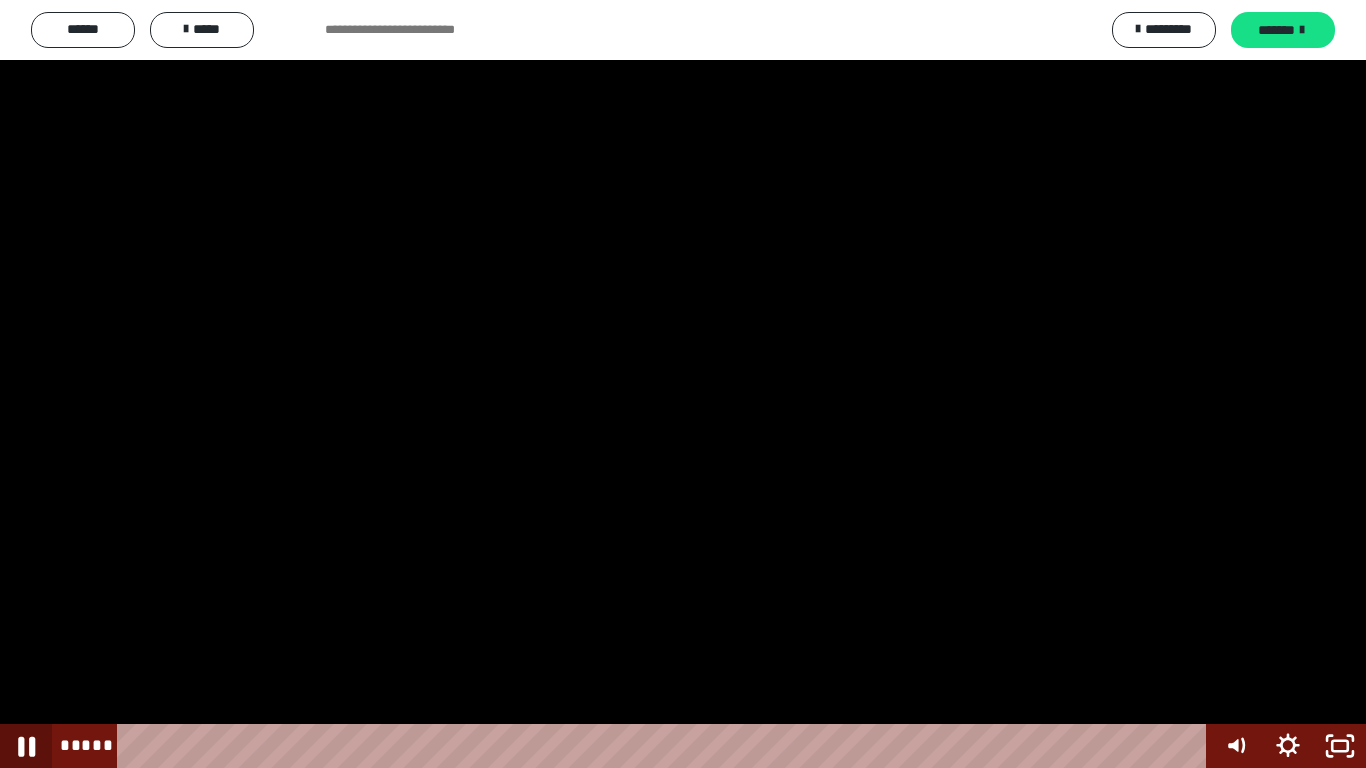 click 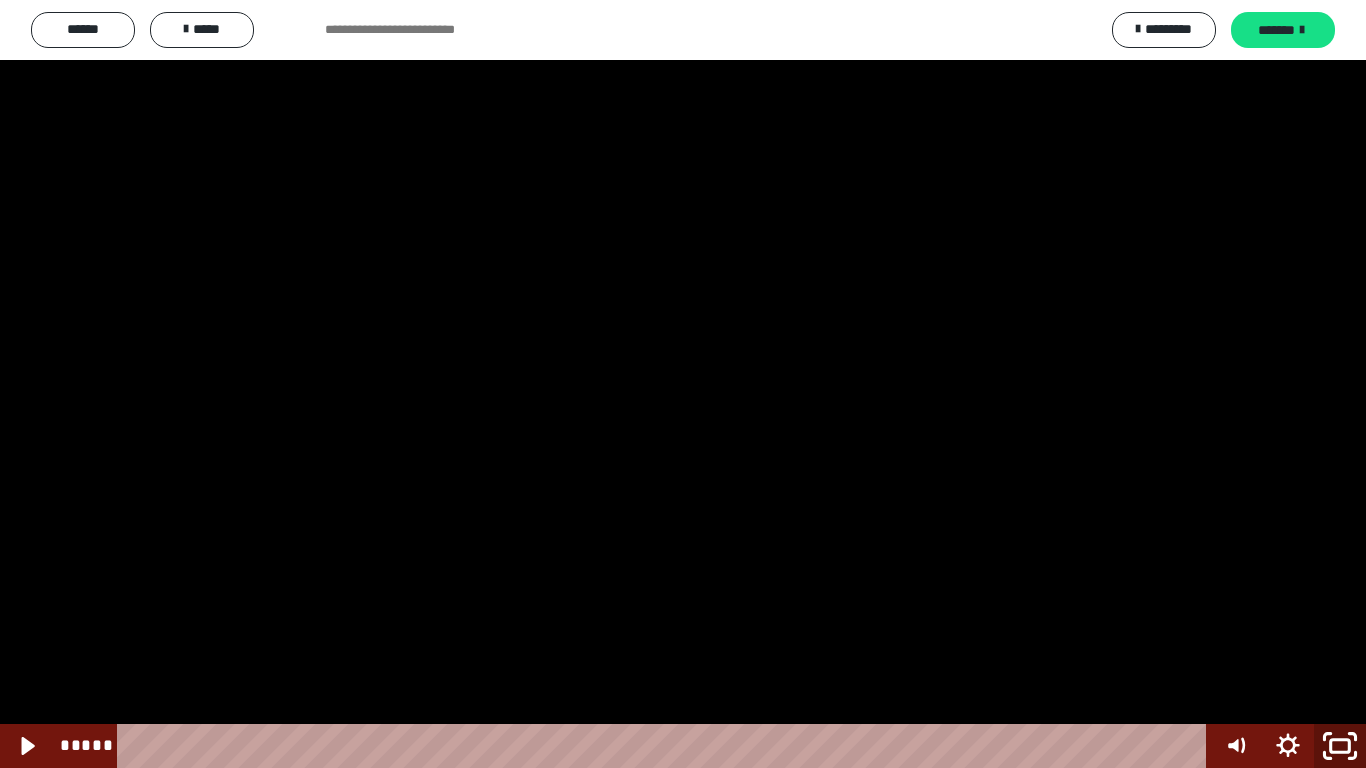 click 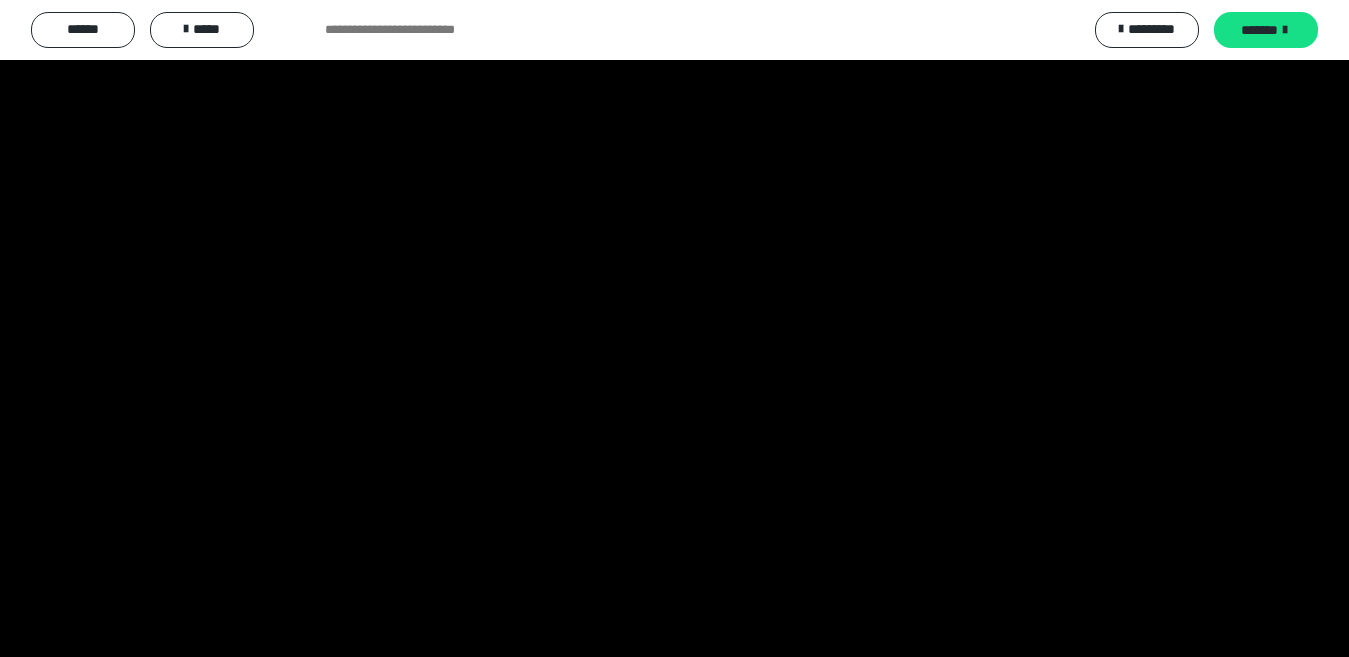scroll, scrollTop: 1713, scrollLeft: 0, axis: vertical 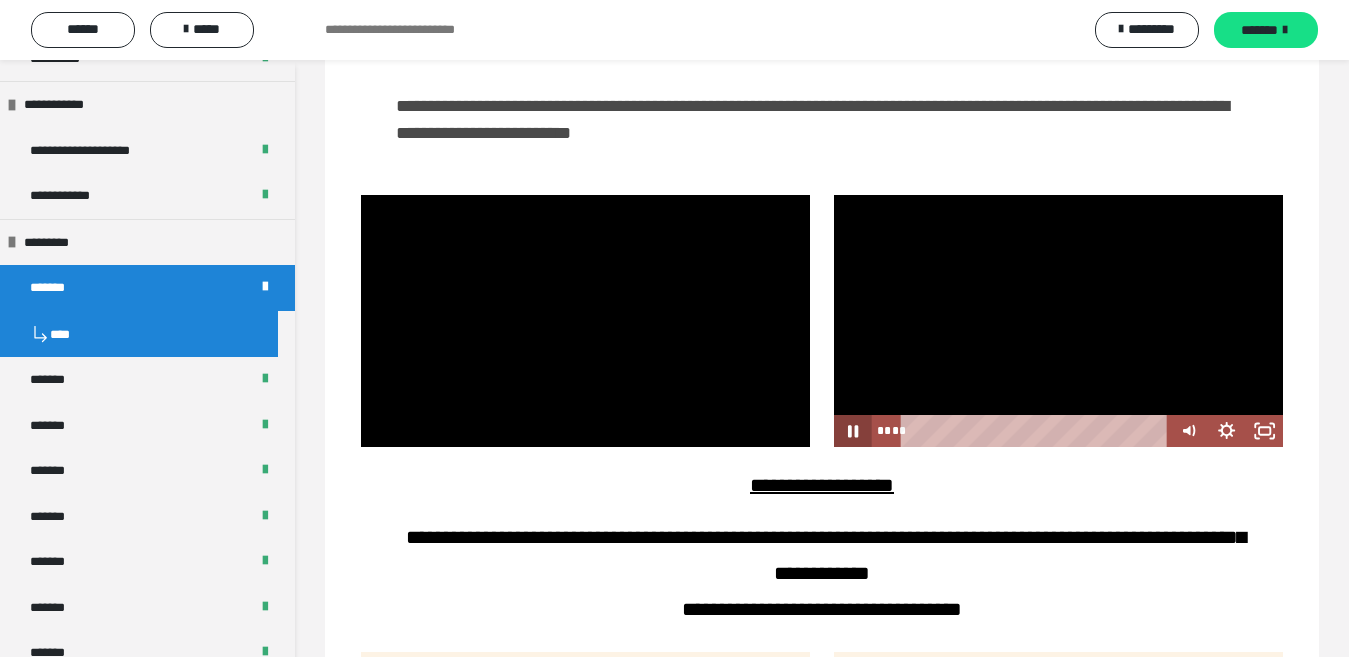 click 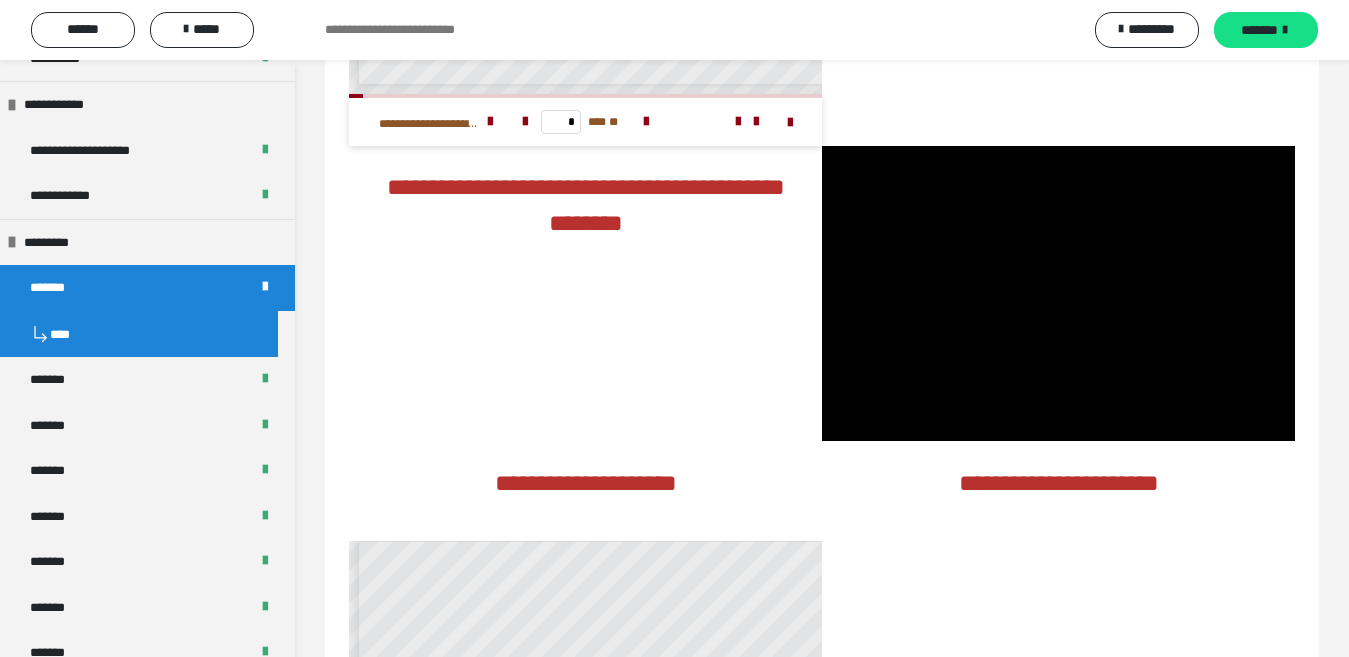 scroll, scrollTop: 4013, scrollLeft: 0, axis: vertical 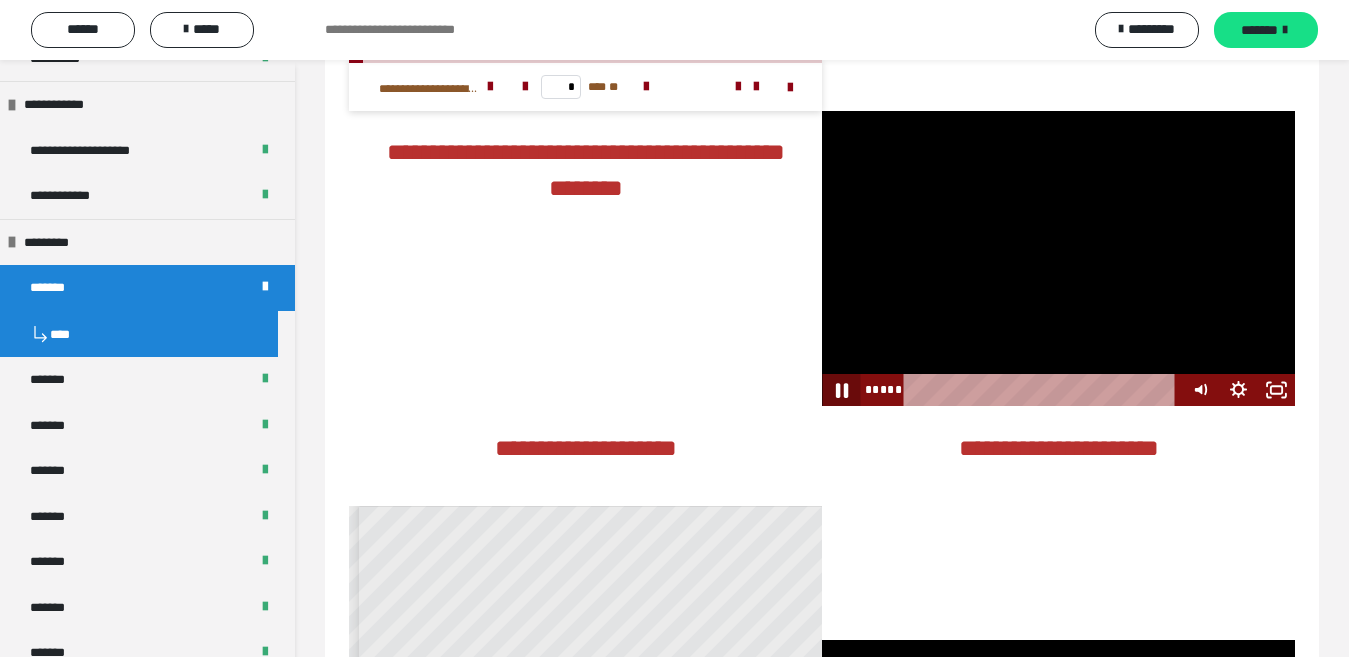 click 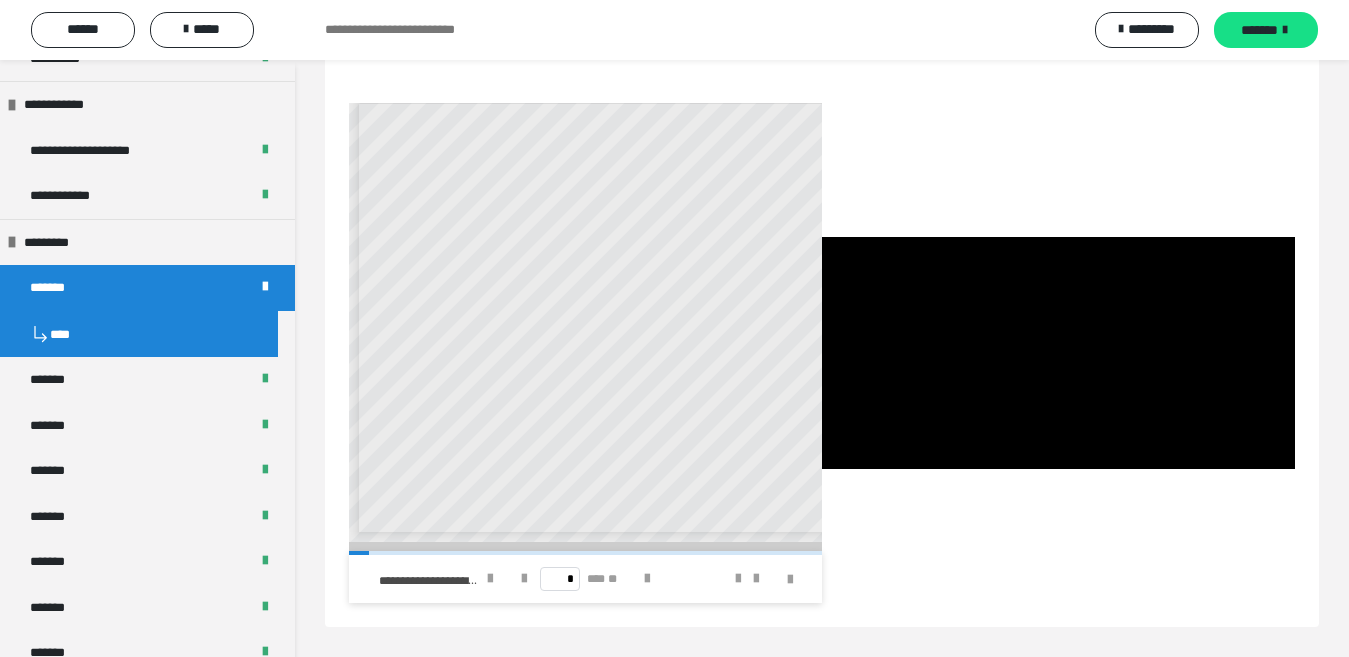 scroll, scrollTop: 4506, scrollLeft: 0, axis: vertical 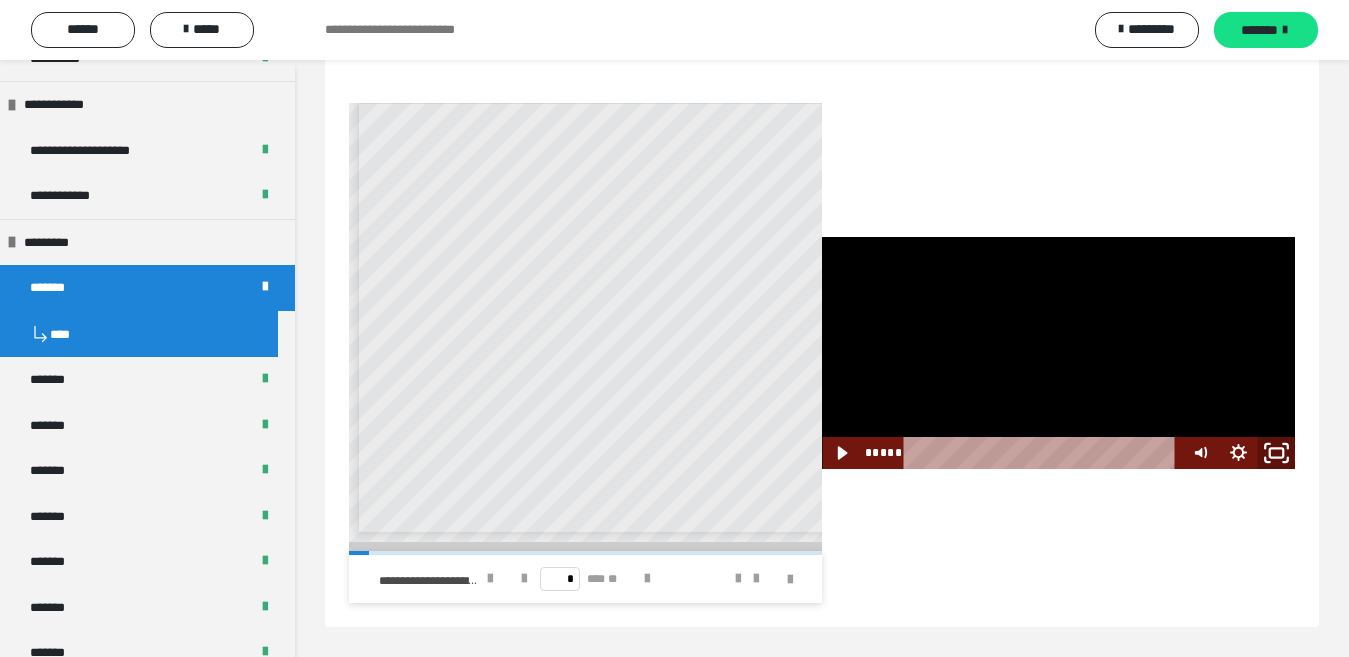 click 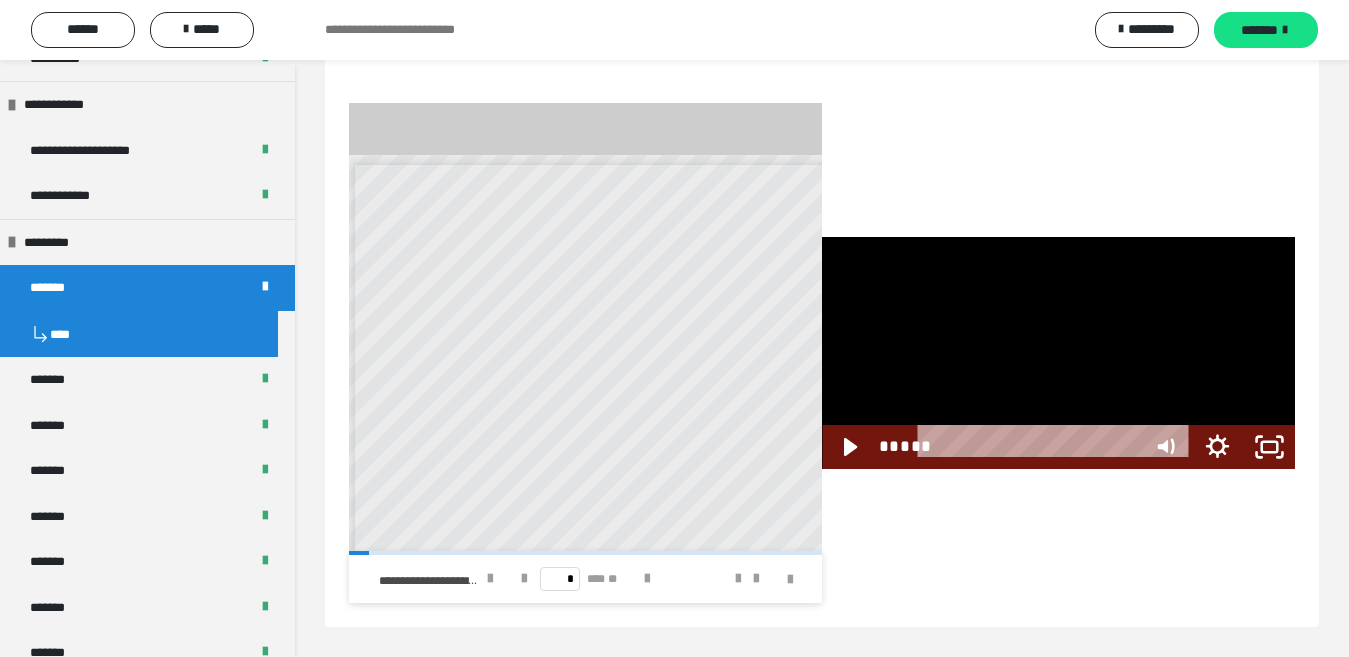 scroll, scrollTop: 4413, scrollLeft: 0, axis: vertical 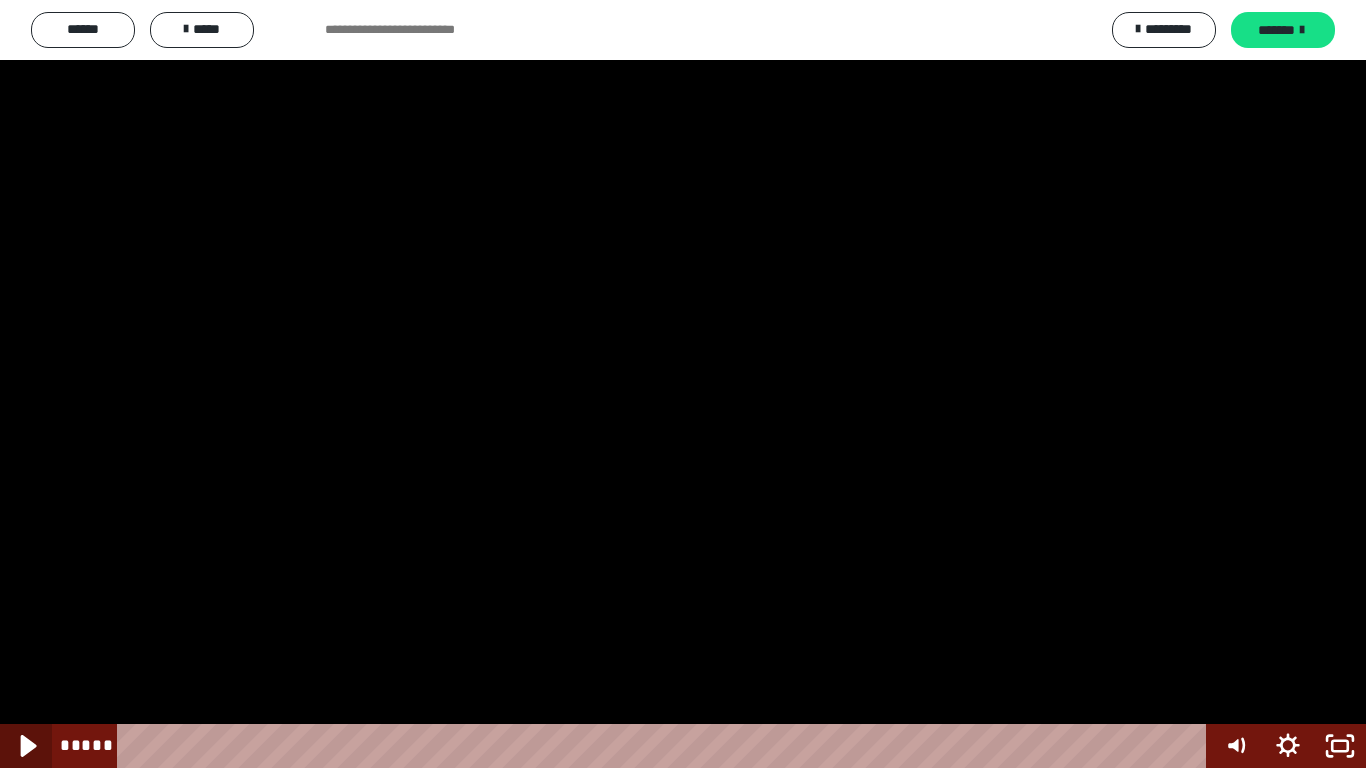 click 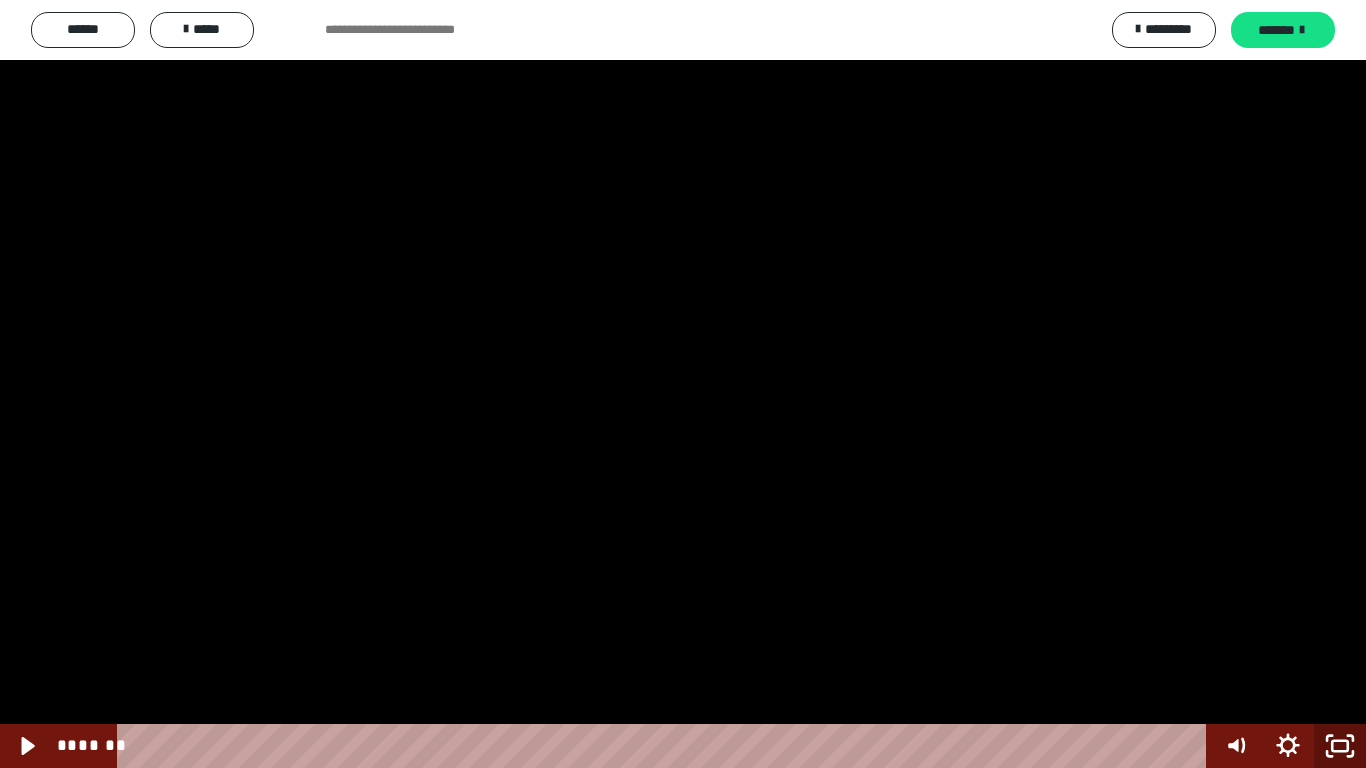 click 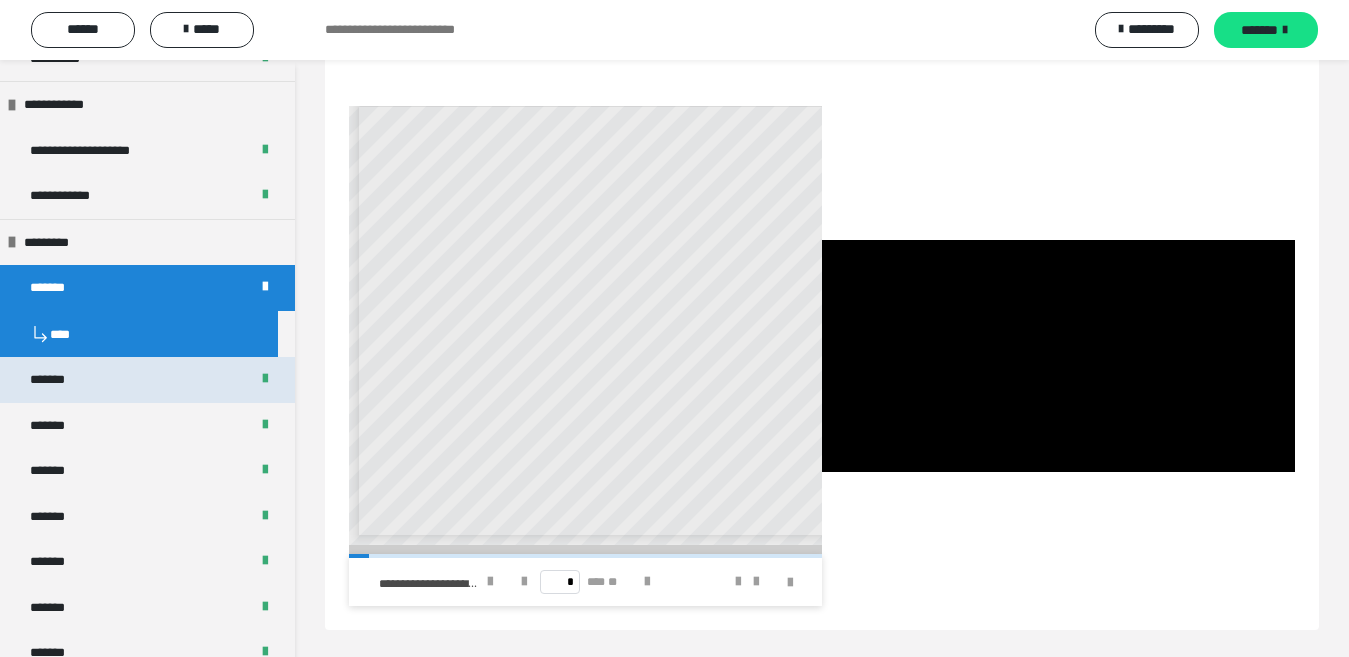 click on "*******" at bounding box center [58, 380] 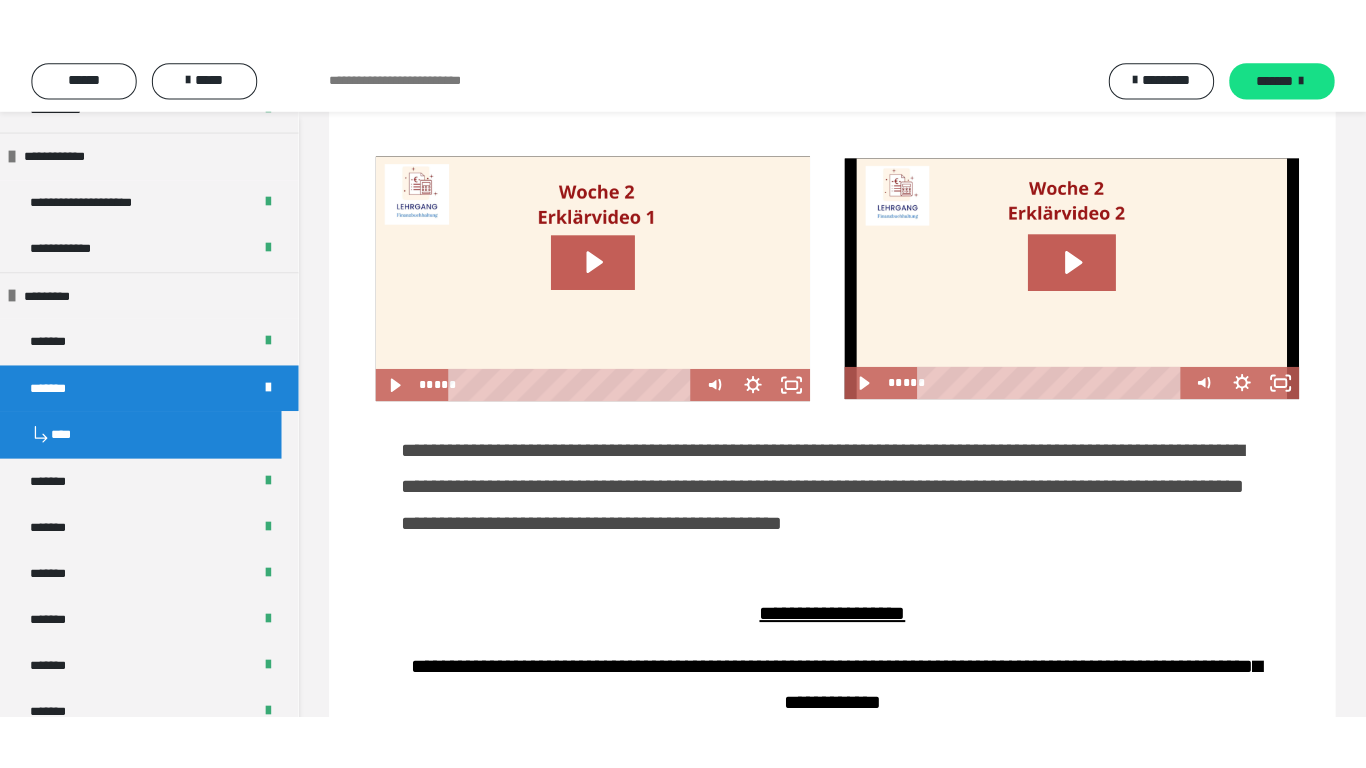 scroll, scrollTop: 1825, scrollLeft: 0, axis: vertical 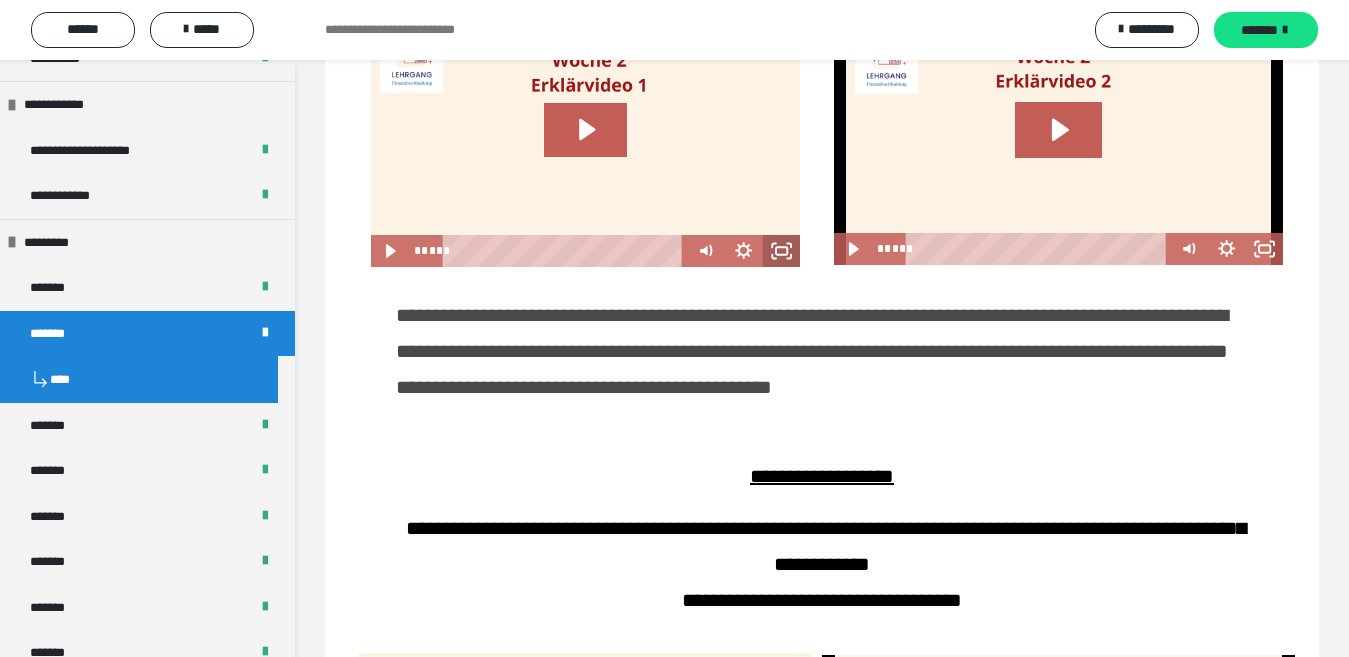 click 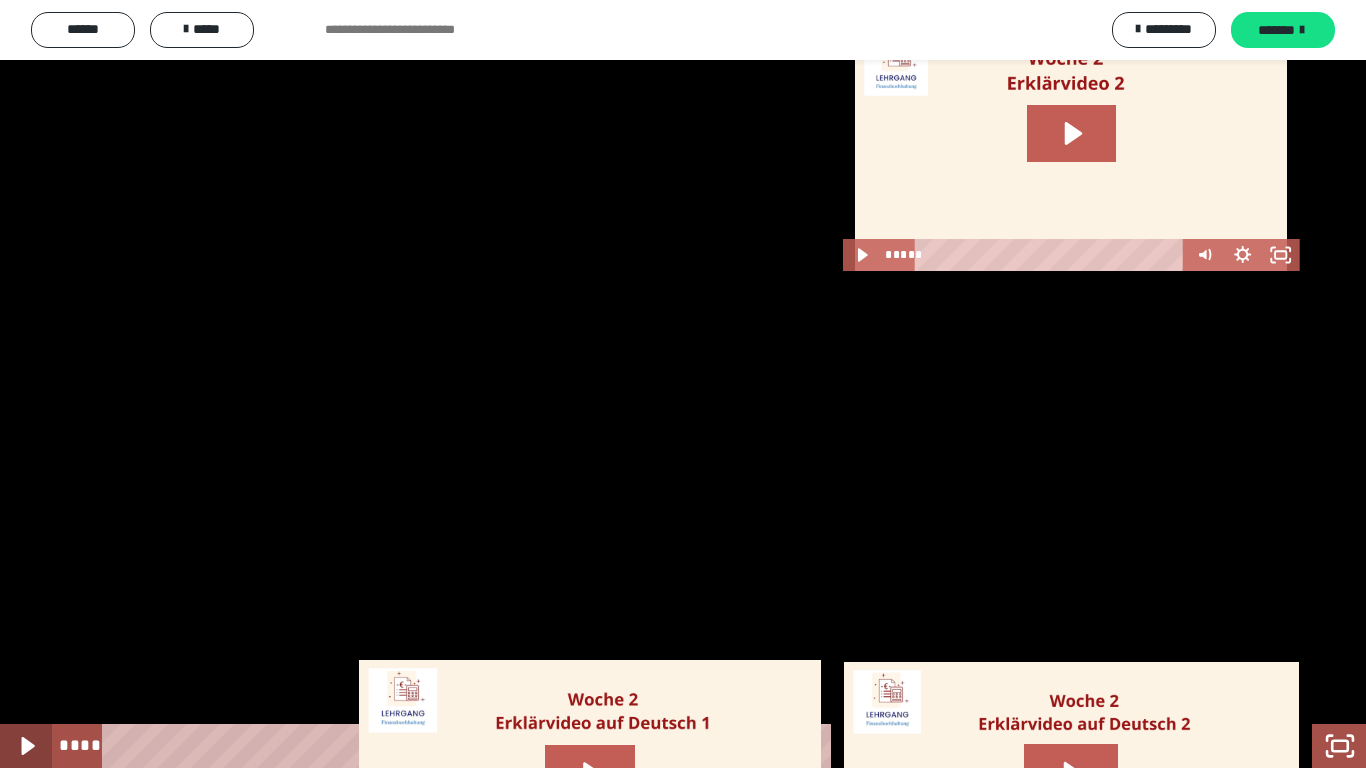 drag, startPoint x: 1067, startPoint y: 746, endPoint x: 0, endPoint y: 767, distance: 1067.2067 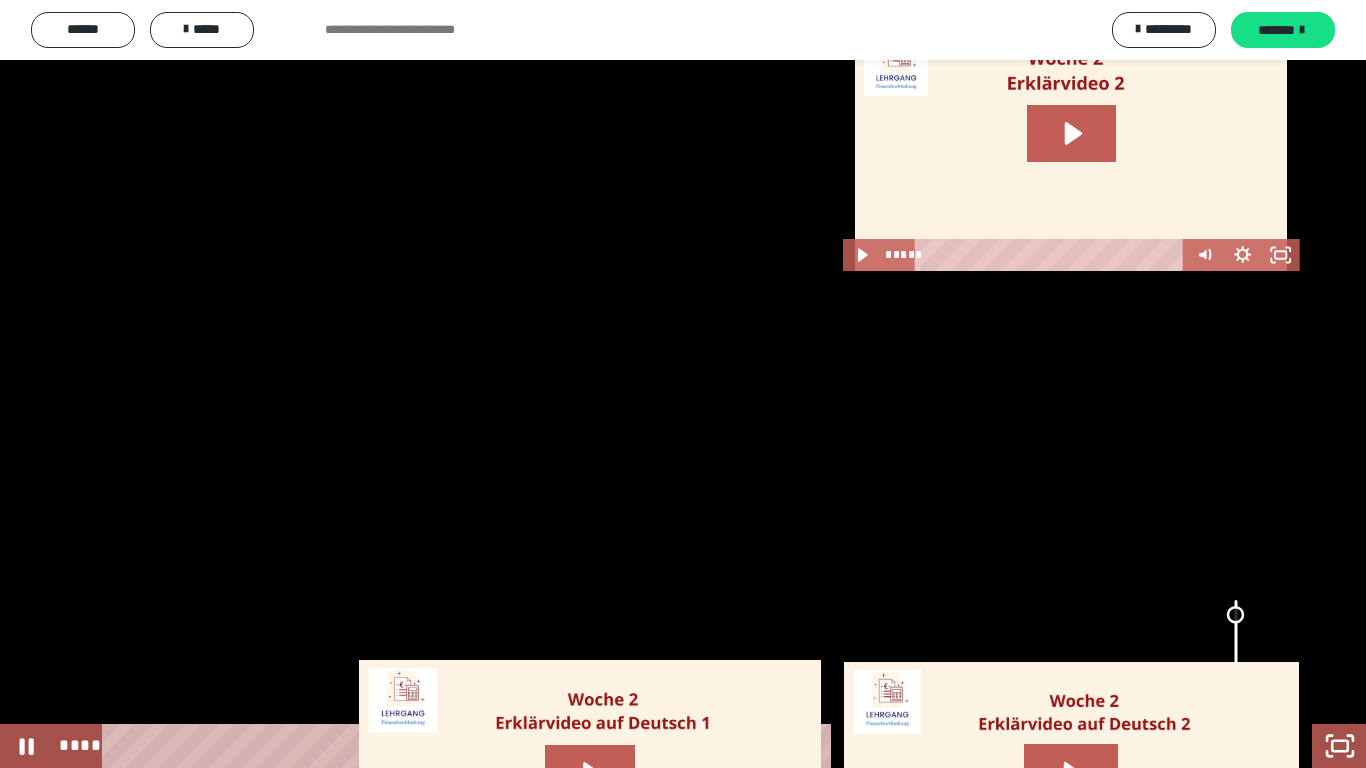 click at bounding box center [1236, 652] 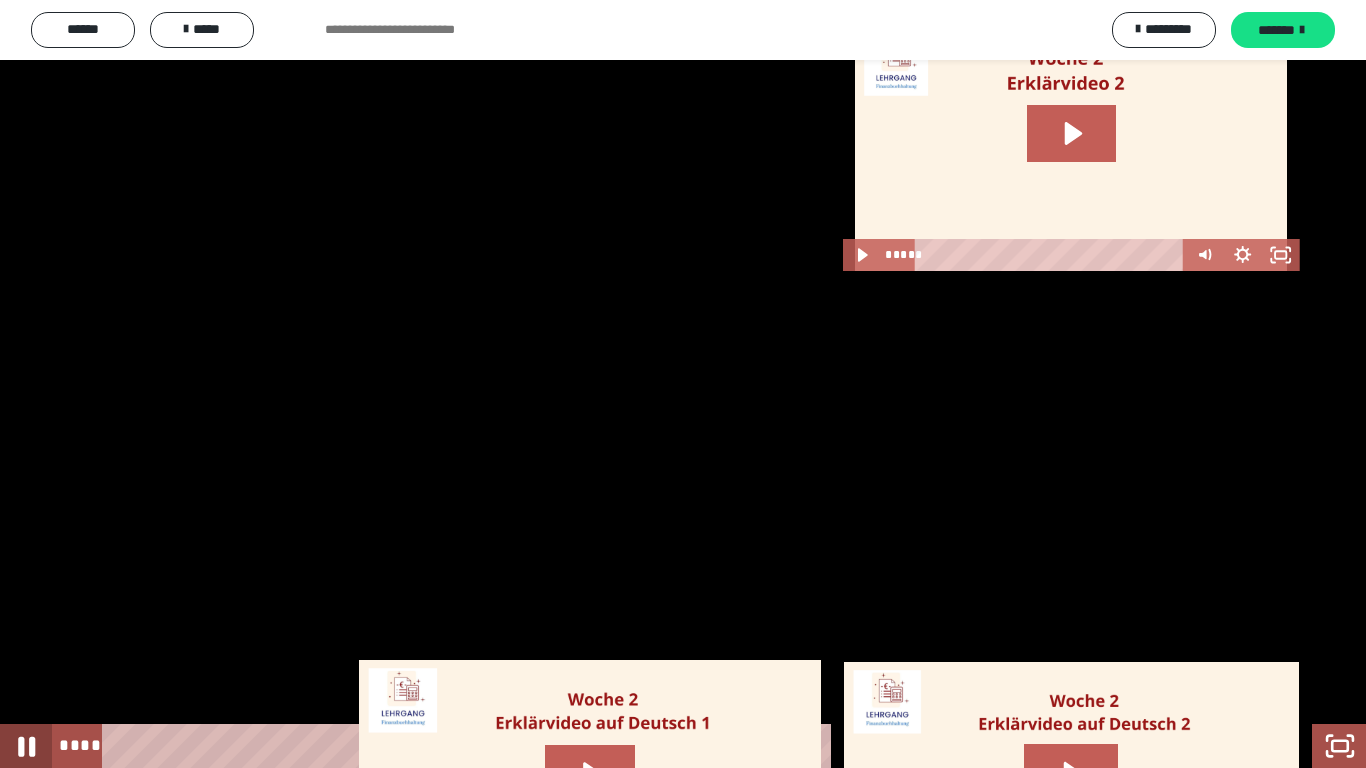 click 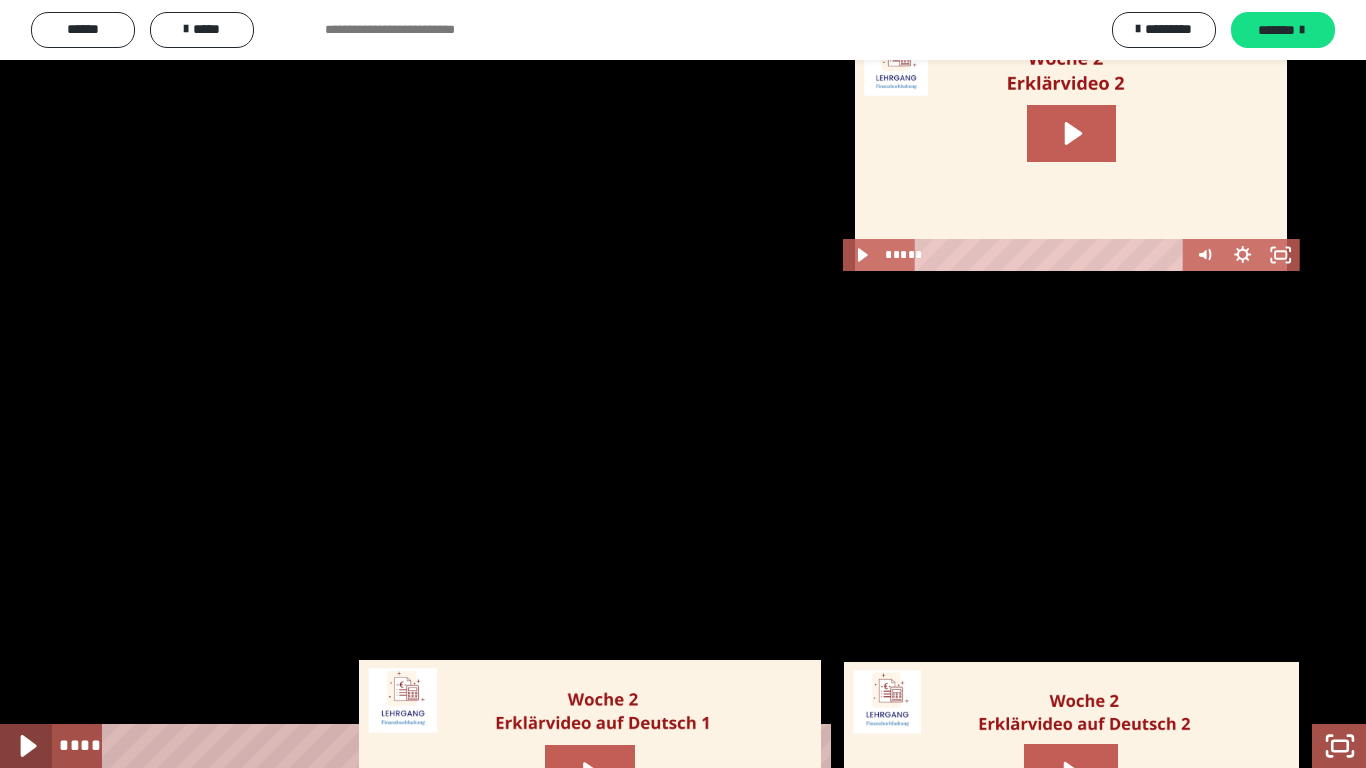 click 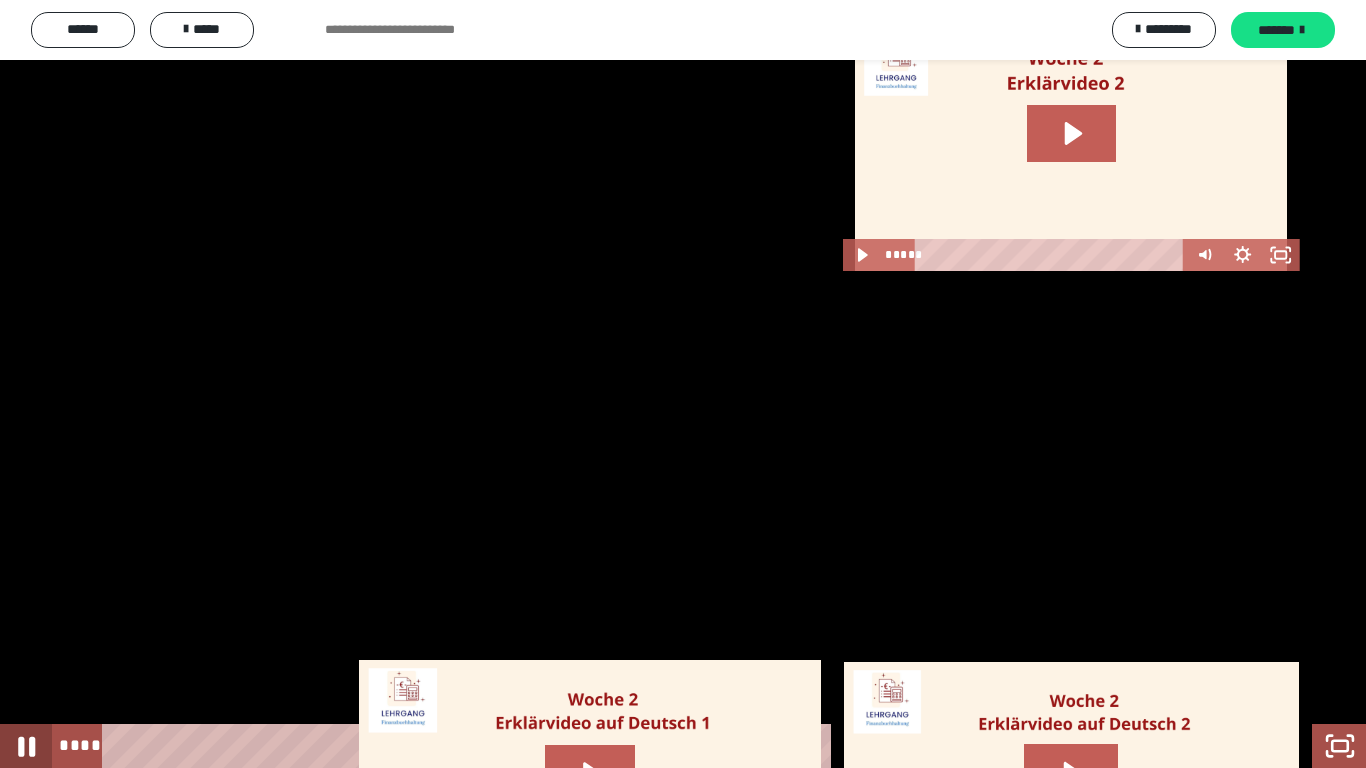click 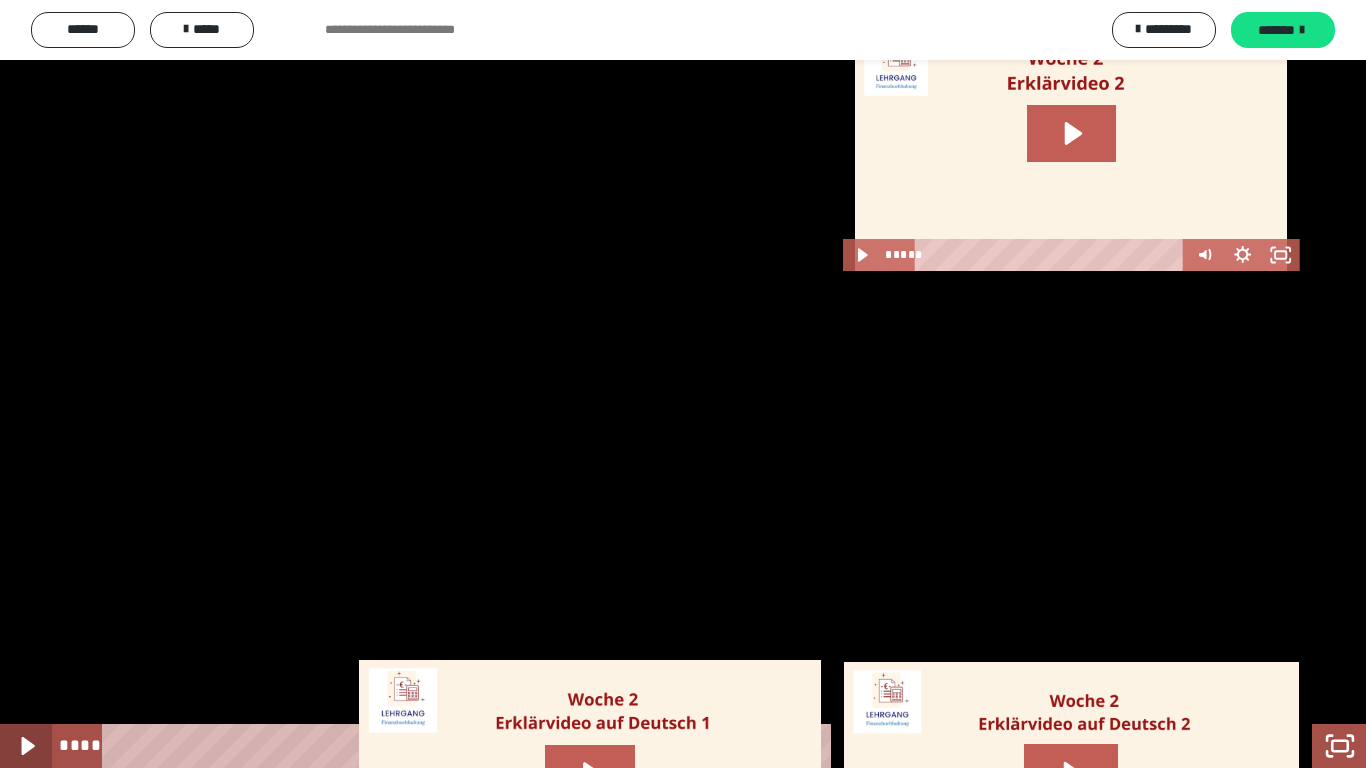 click 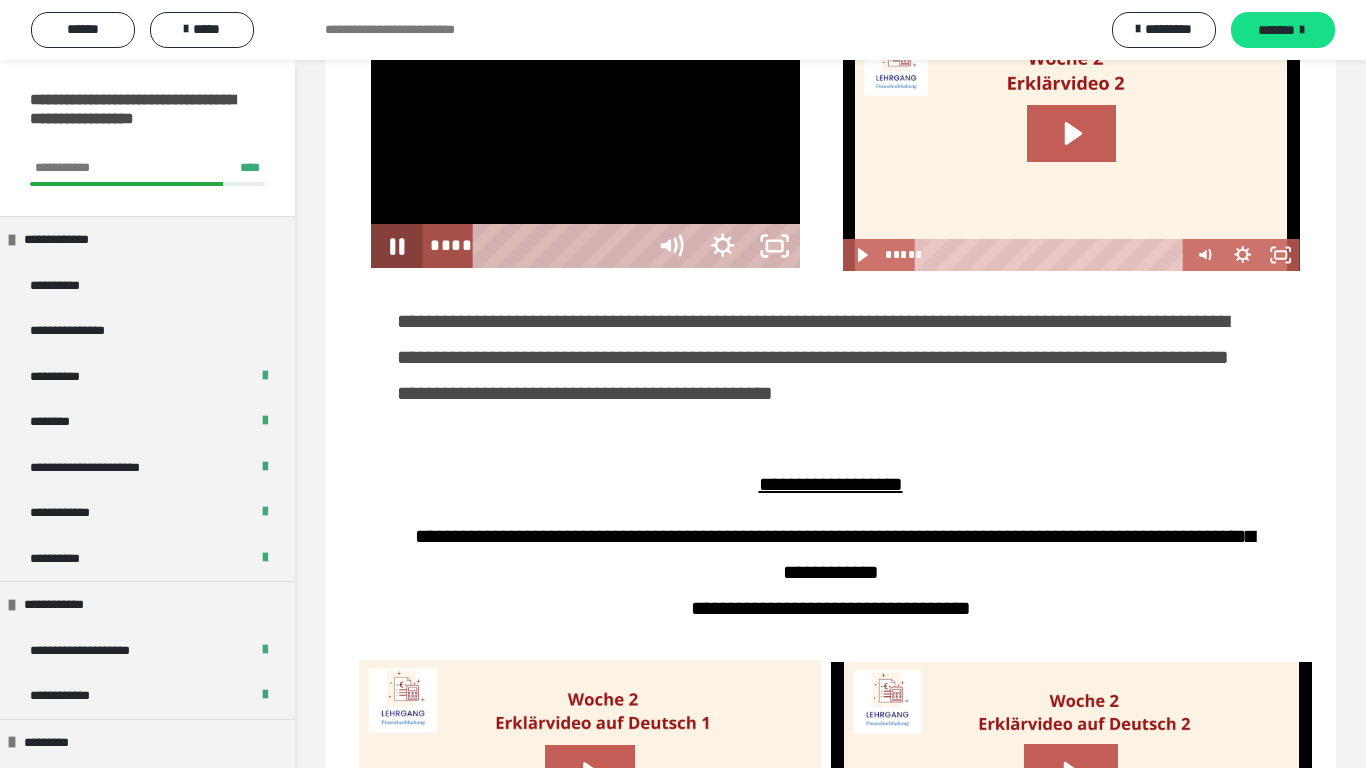 scroll, scrollTop: 1825, scrollLeft: 0, axis: vertical 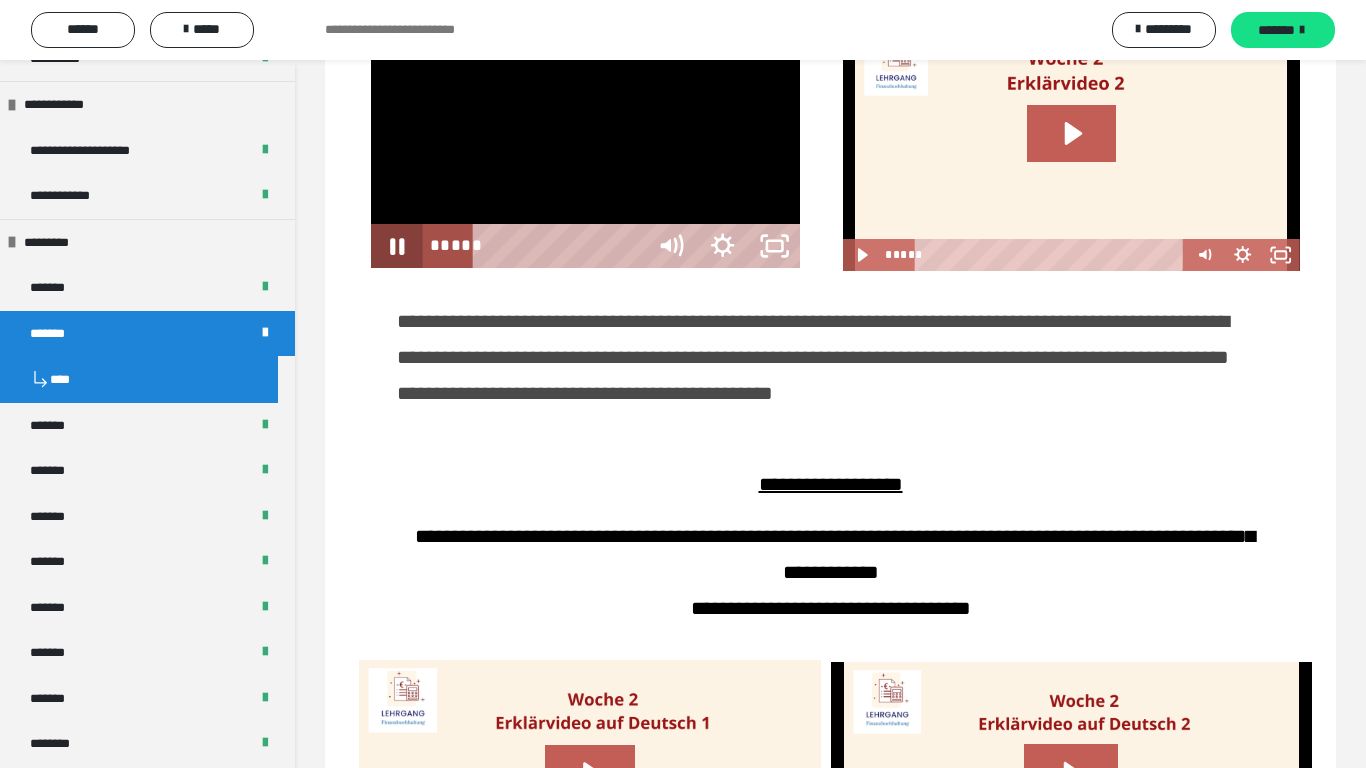 click 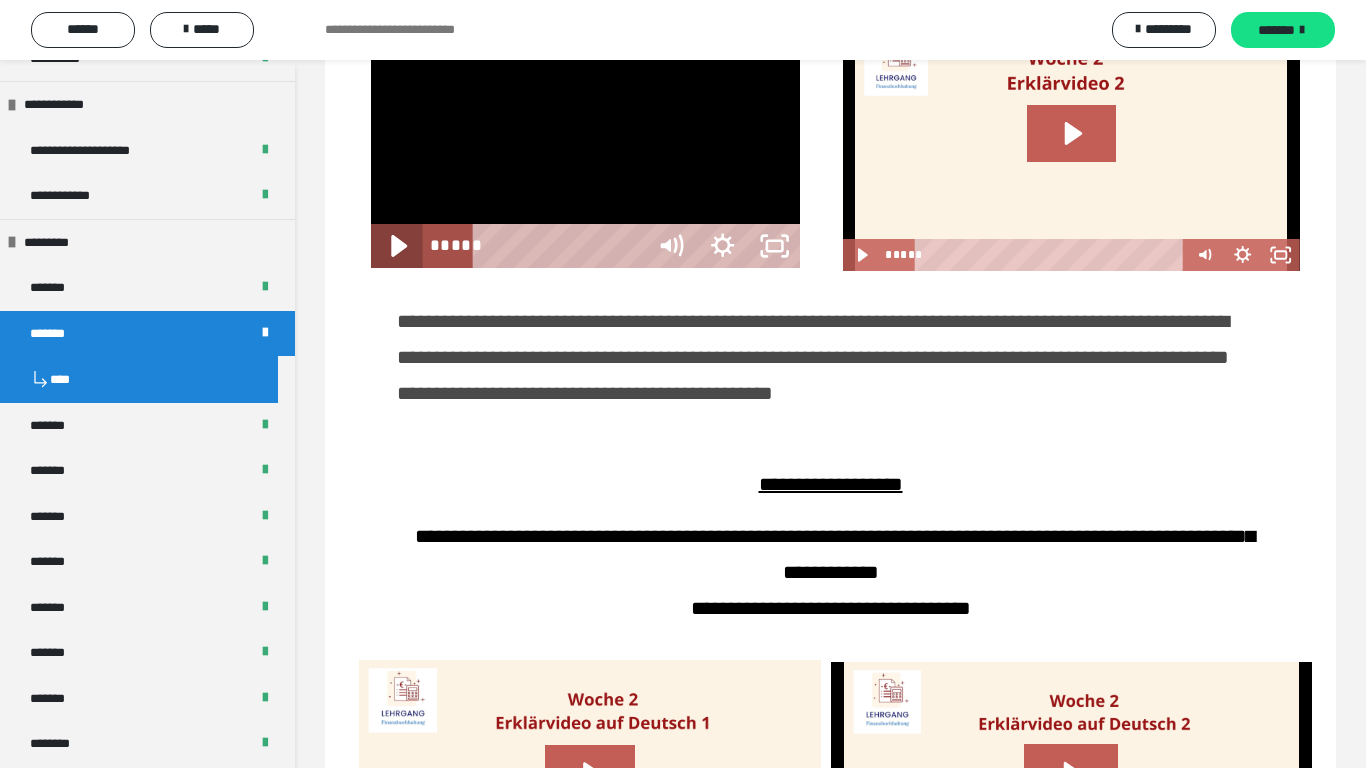 click 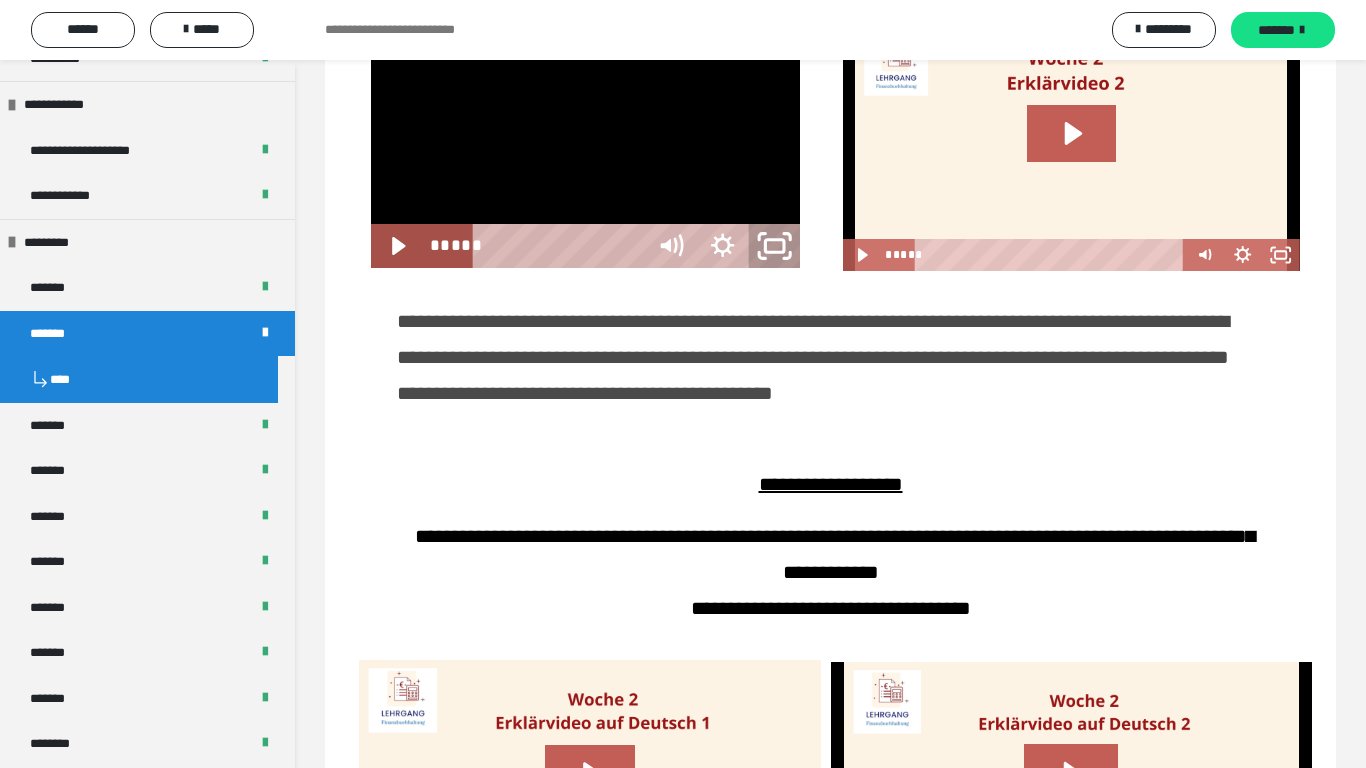 click 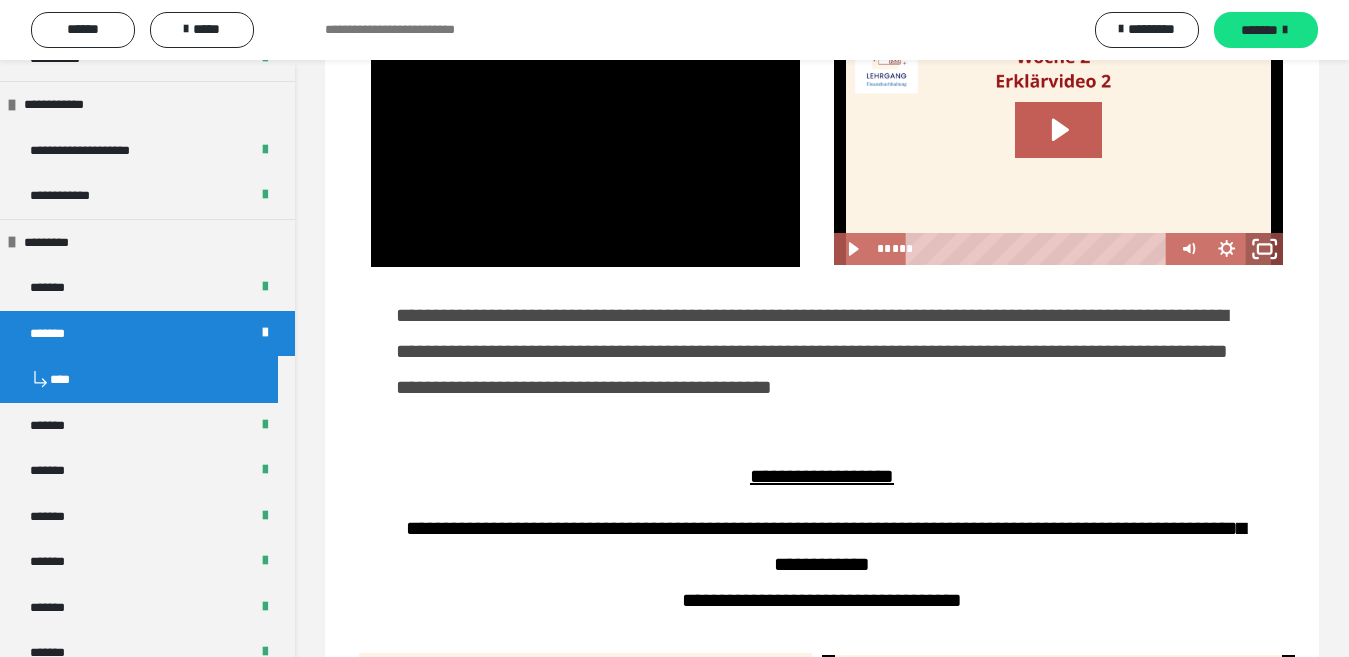 click 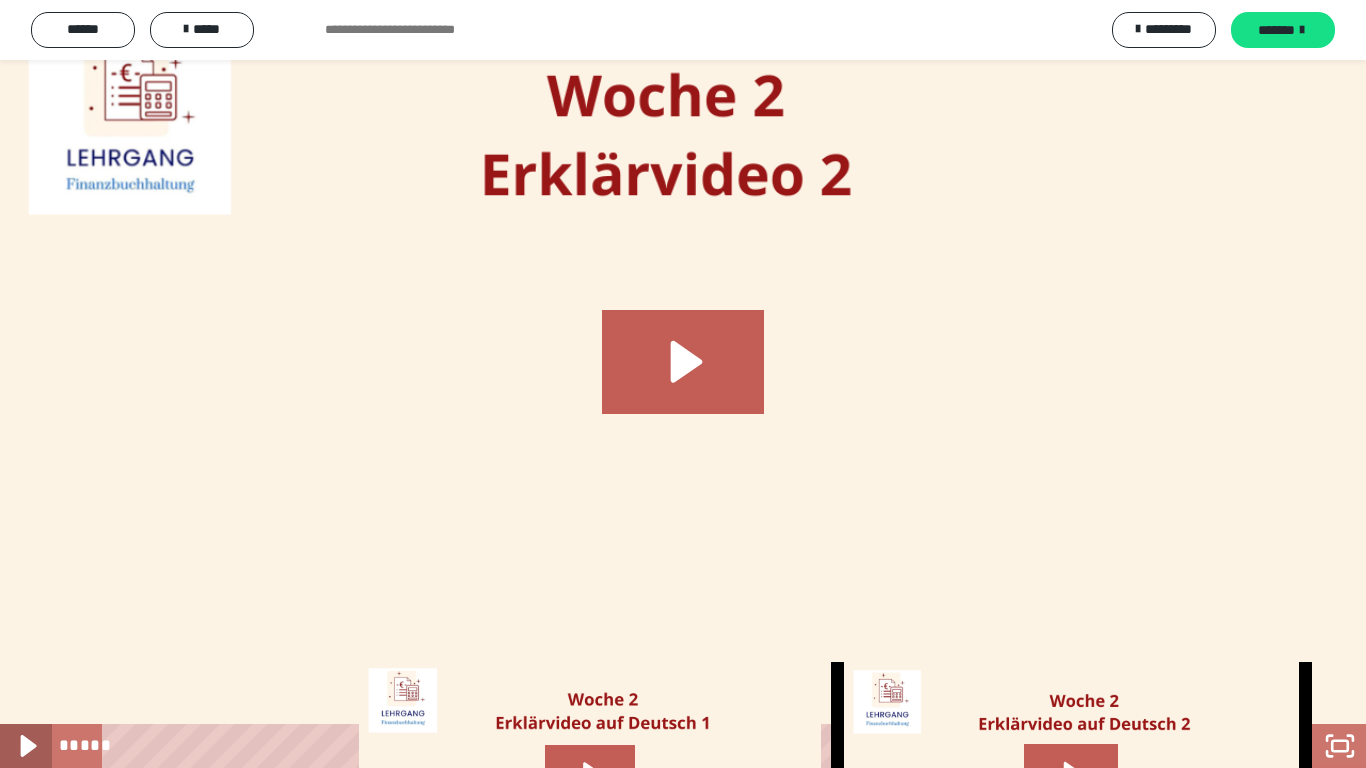 click 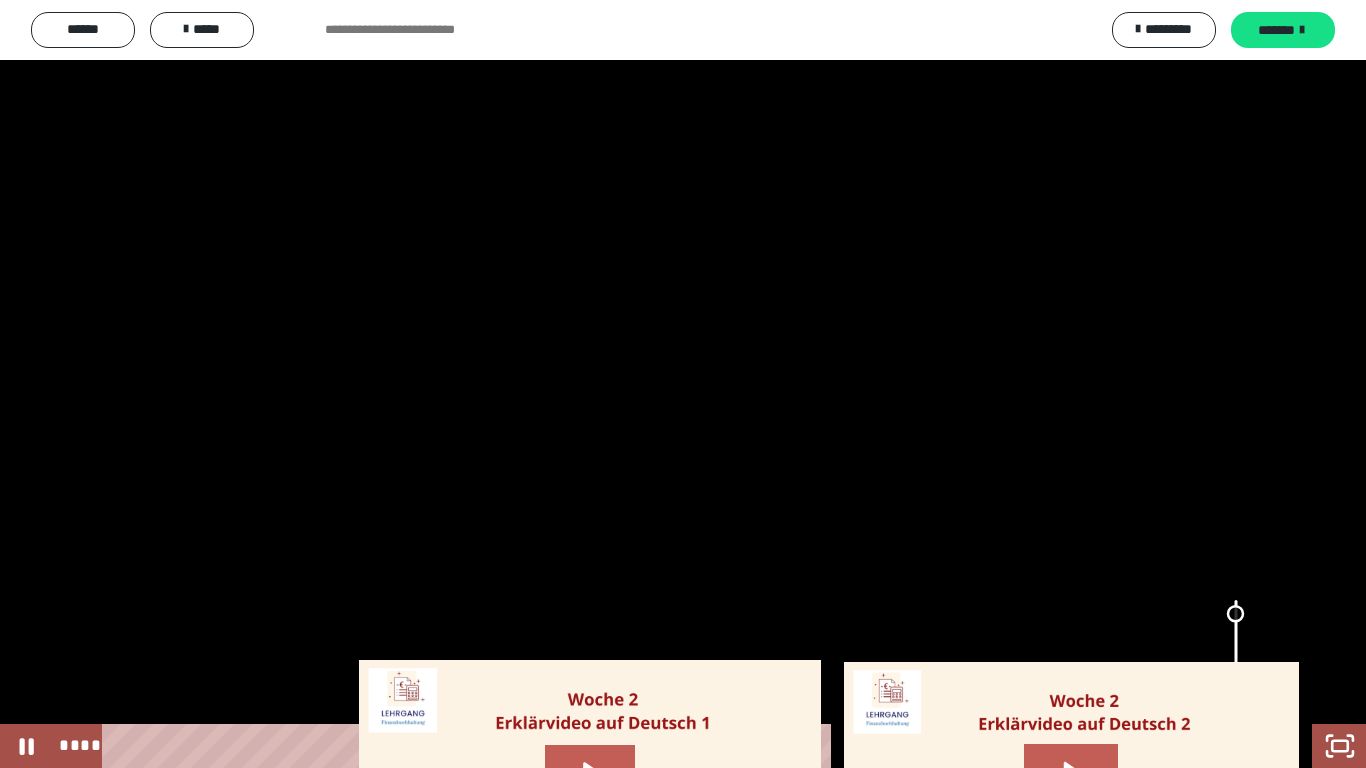 click at bounding box center [1236, 652] 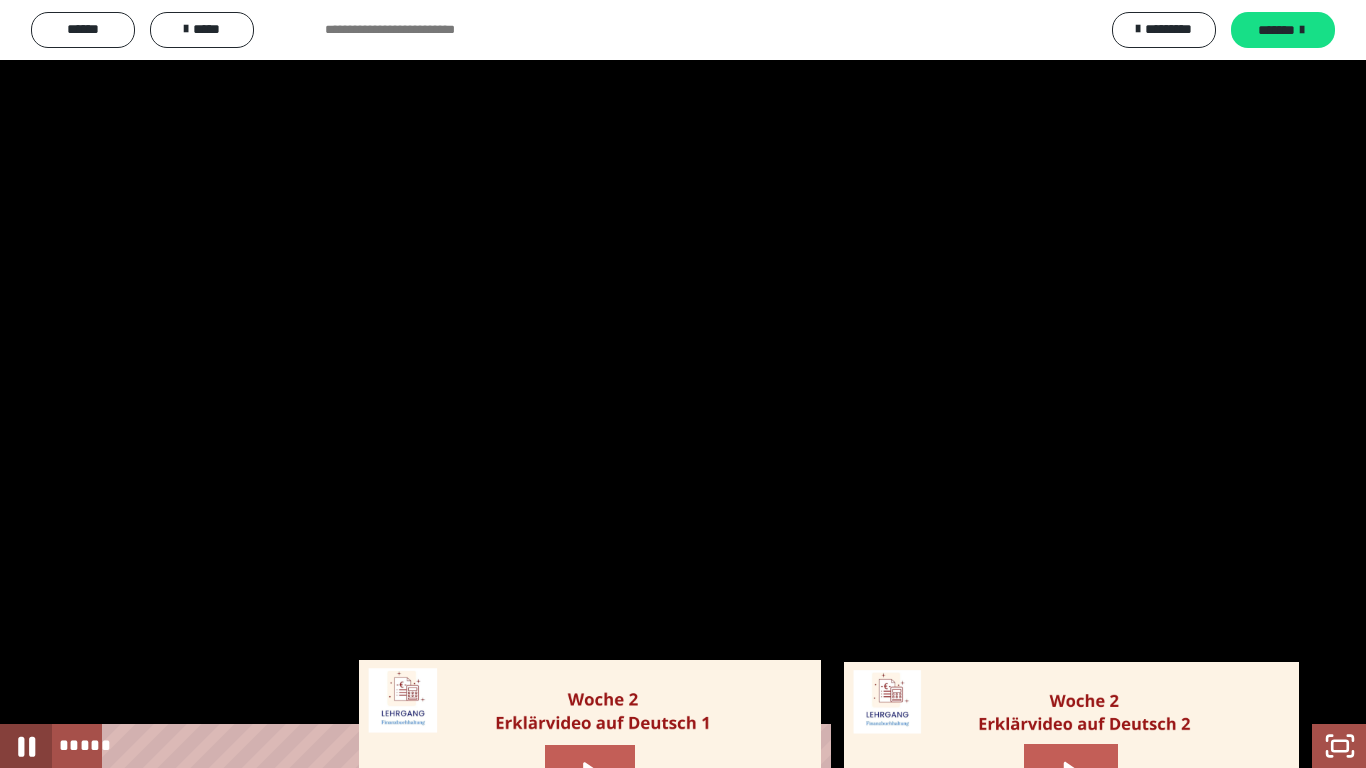 click 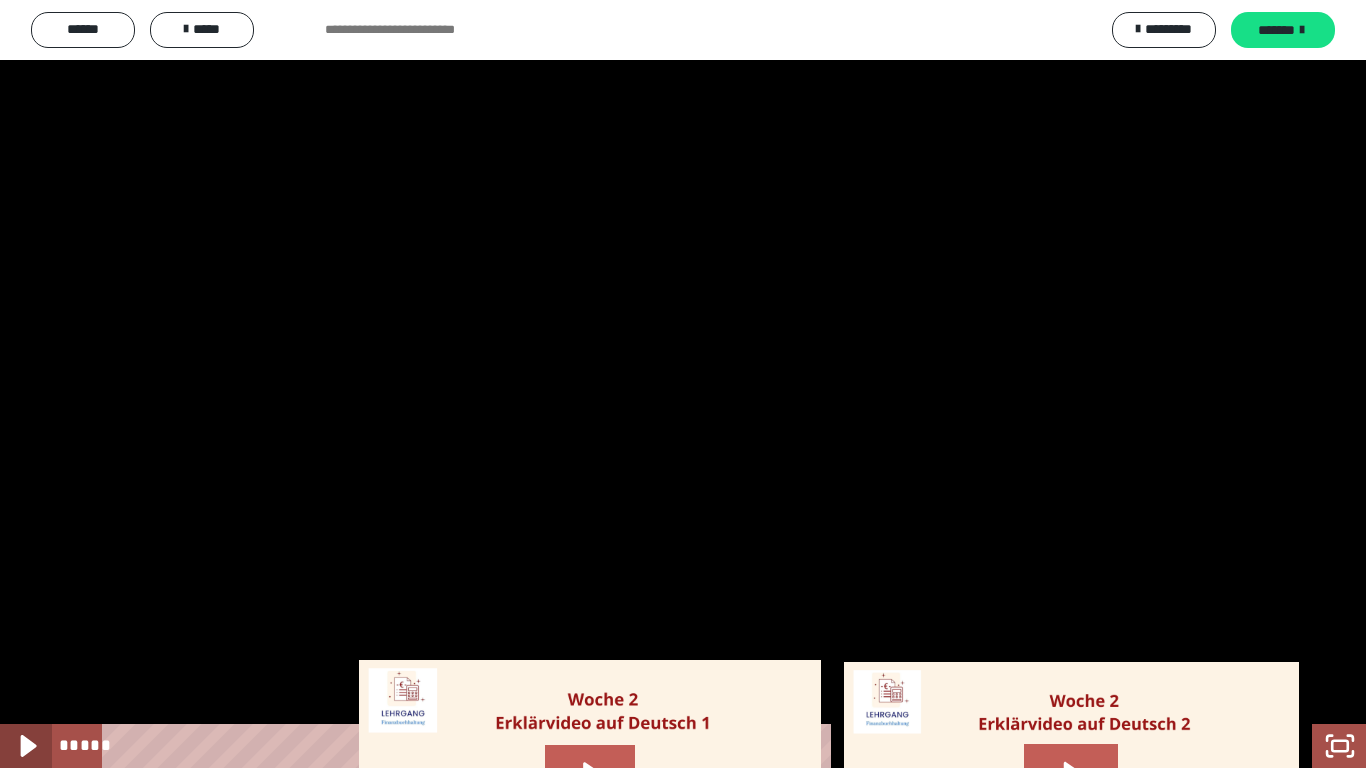 click 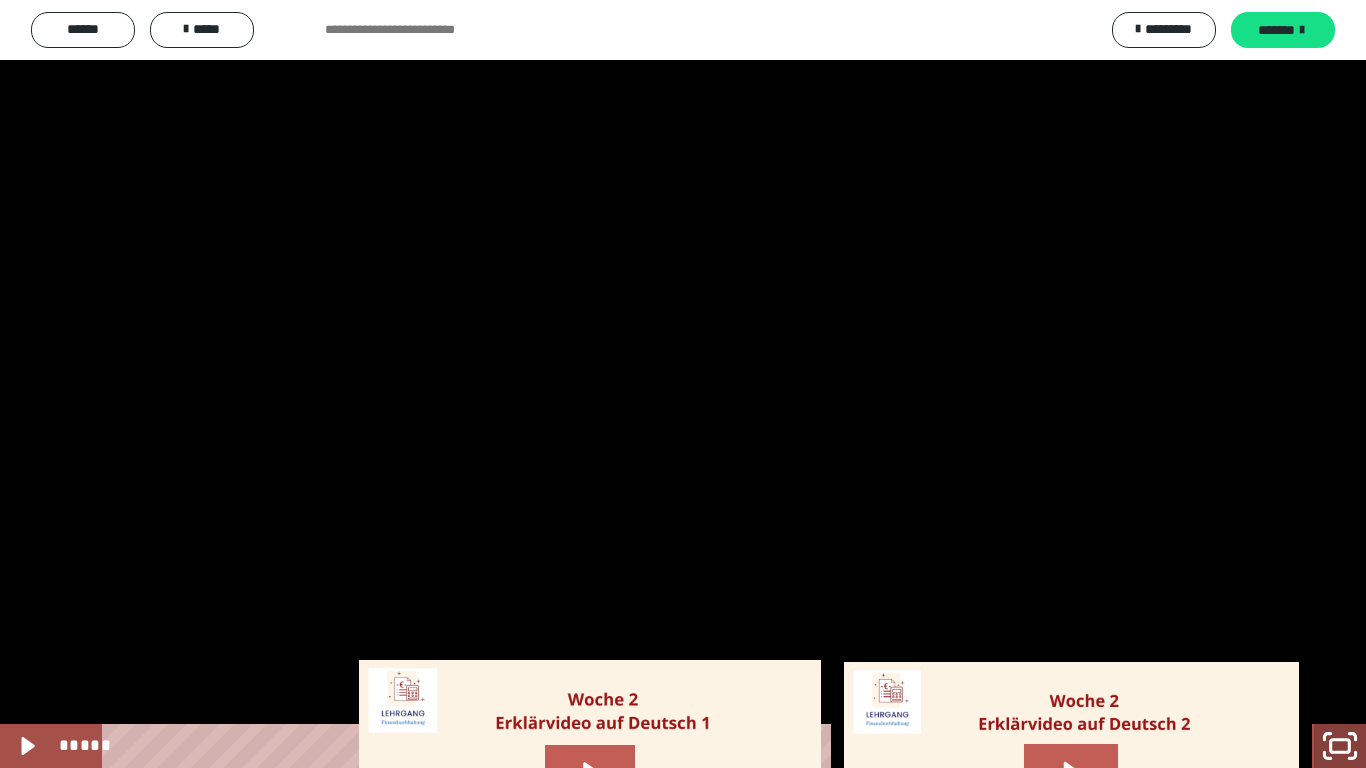 click 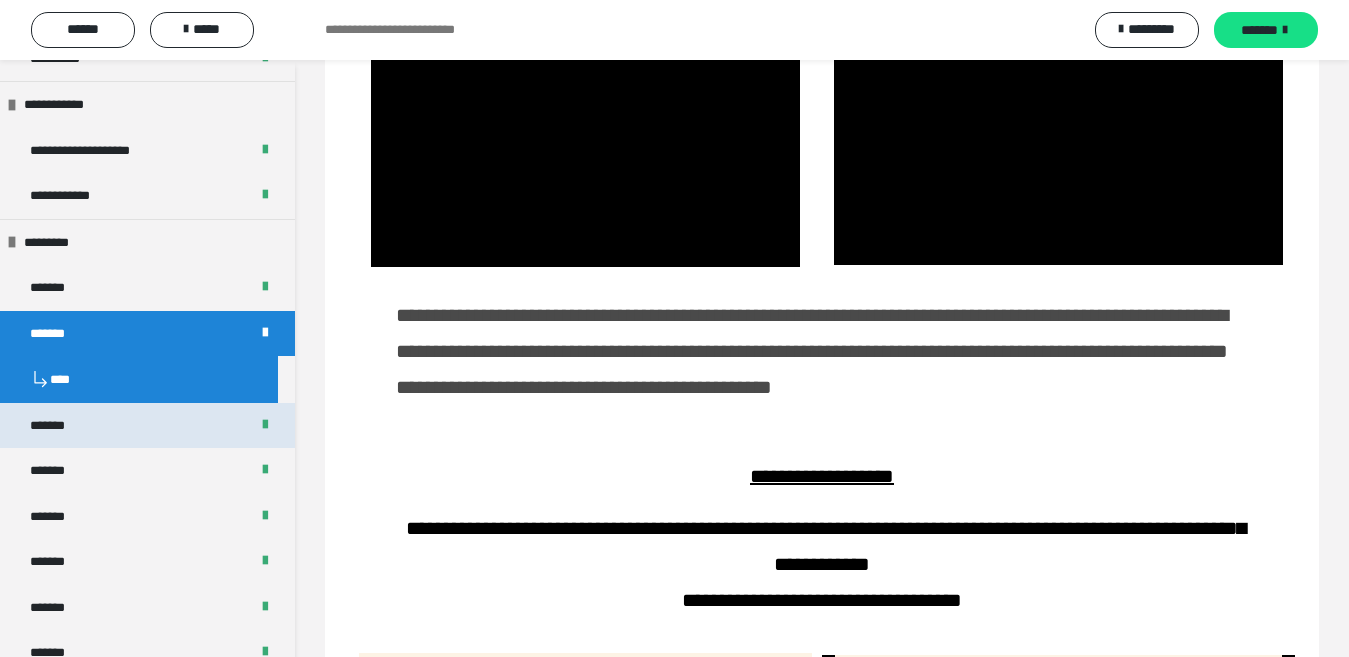 click on "*******" at bounding box center [58, 426] 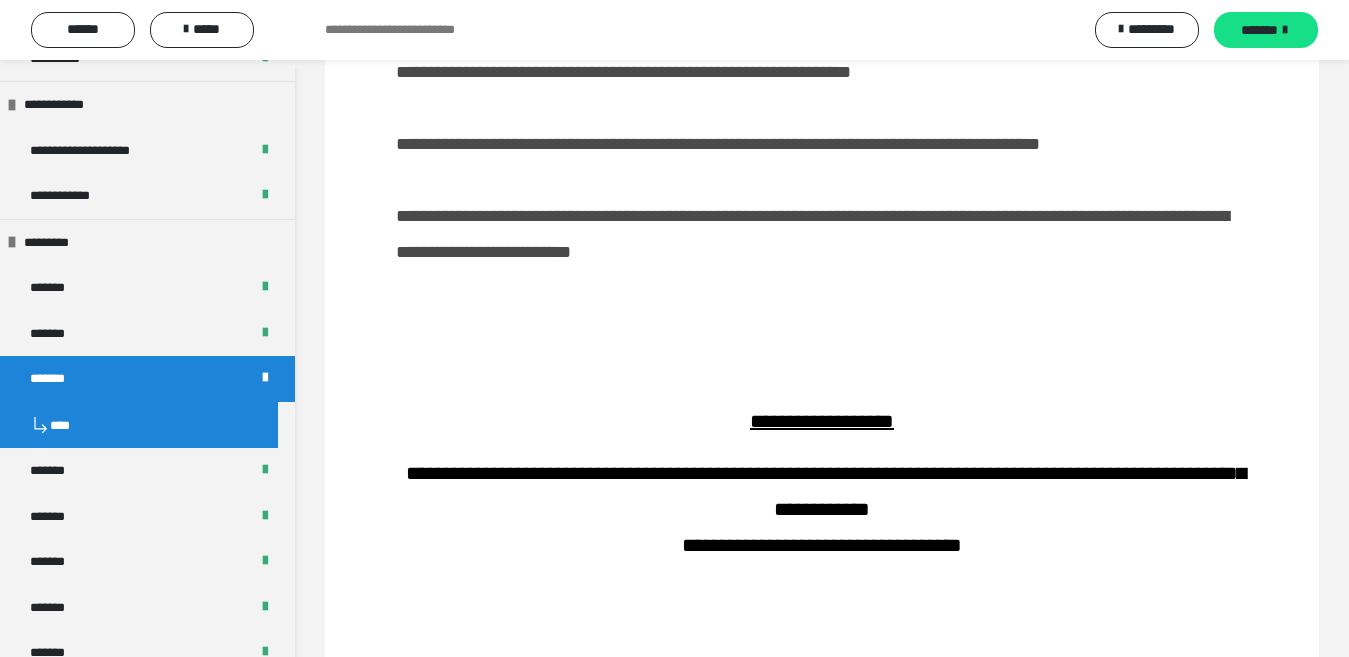 scroll, scrollTop: 0, scrollLeft: 0, axis: both 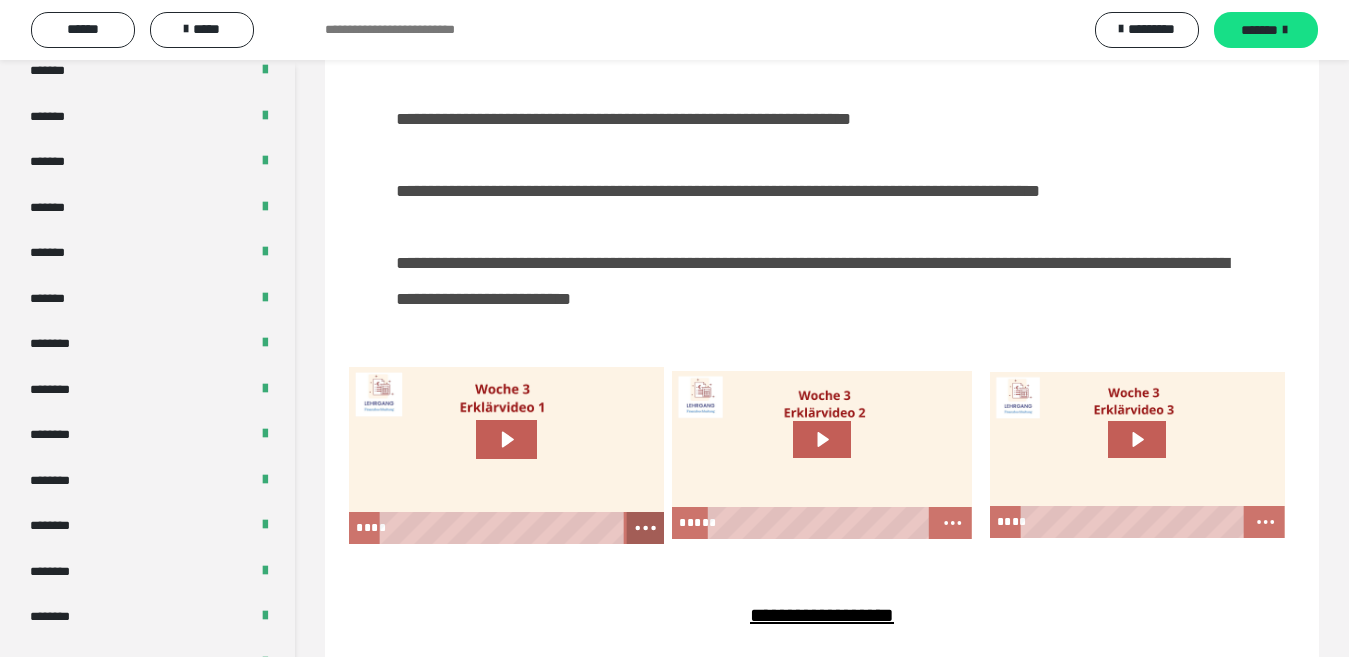click 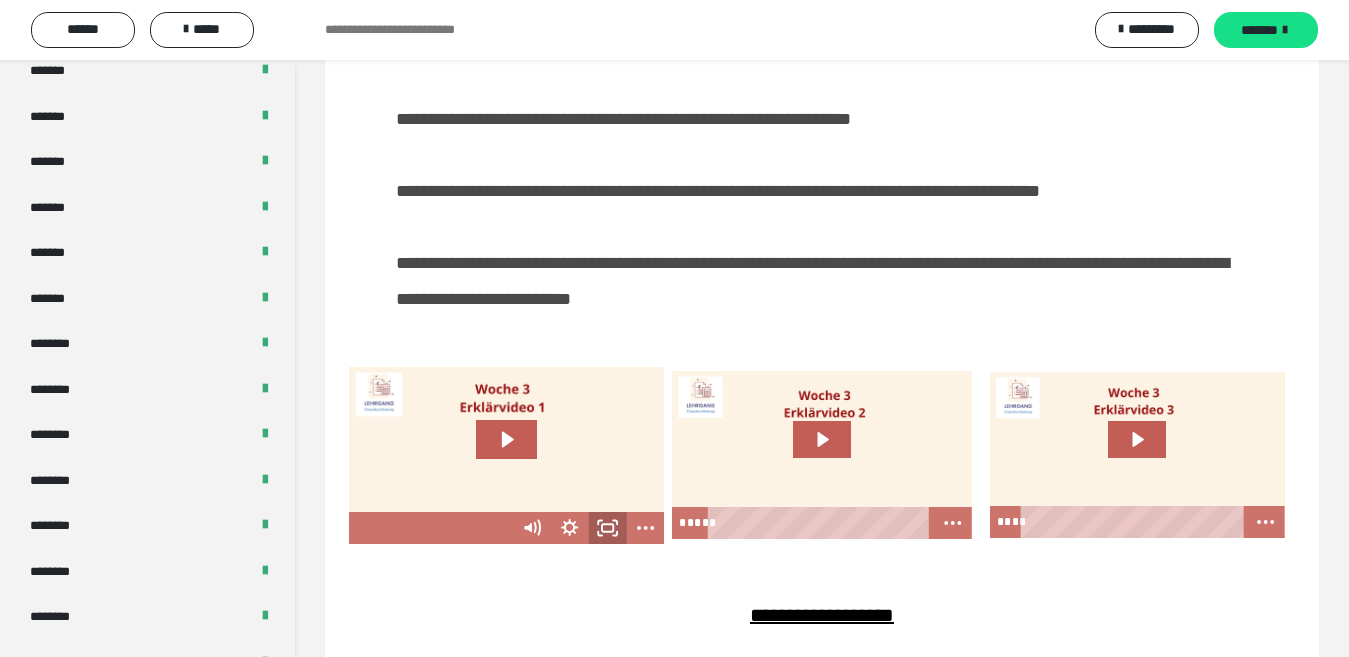 click 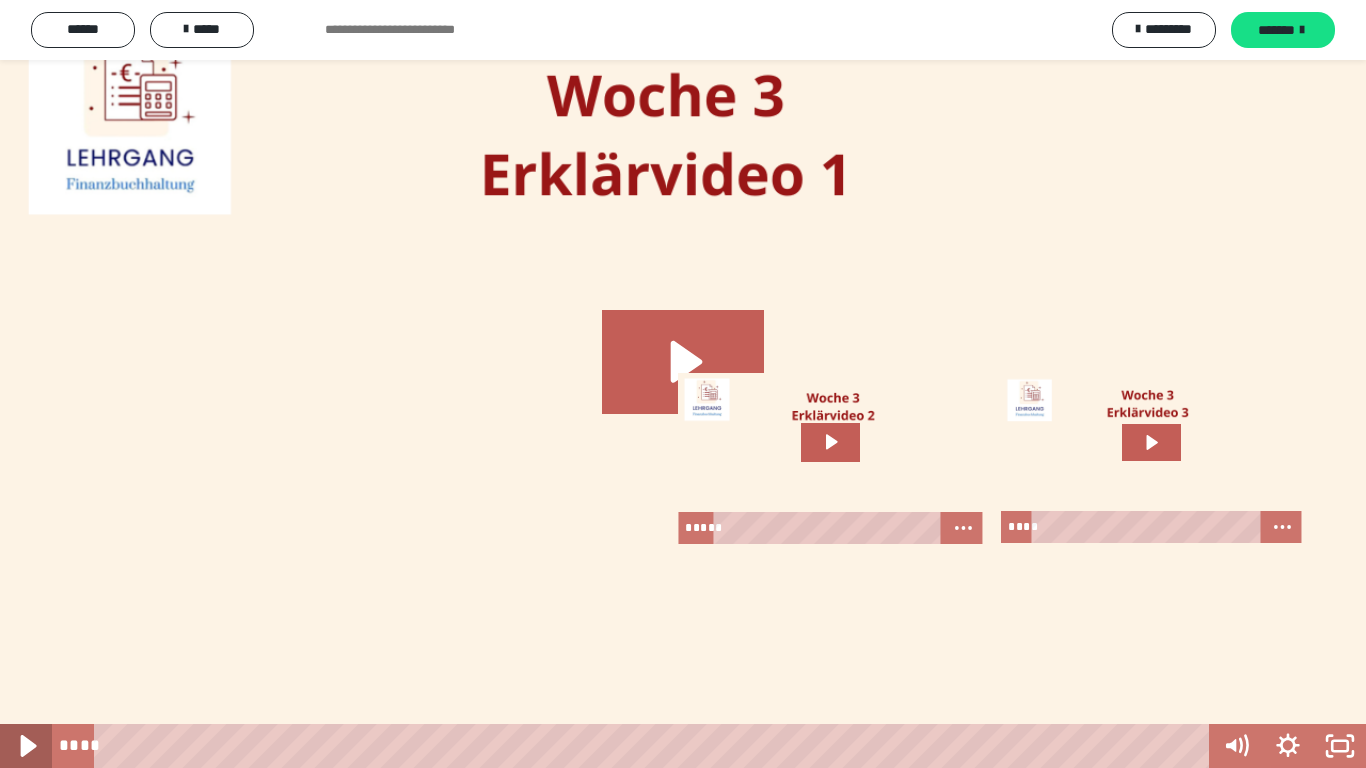 click 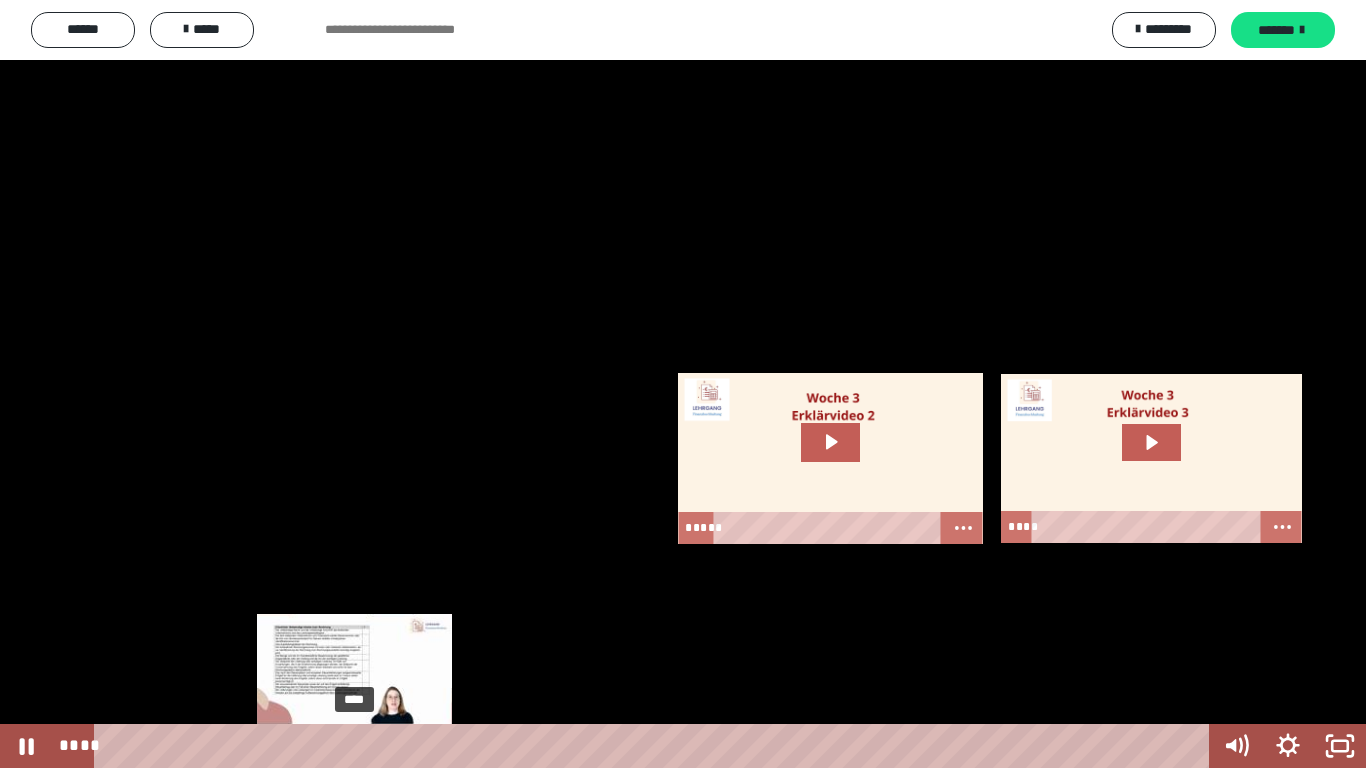 click on "****" at bounding box center (655, 746) 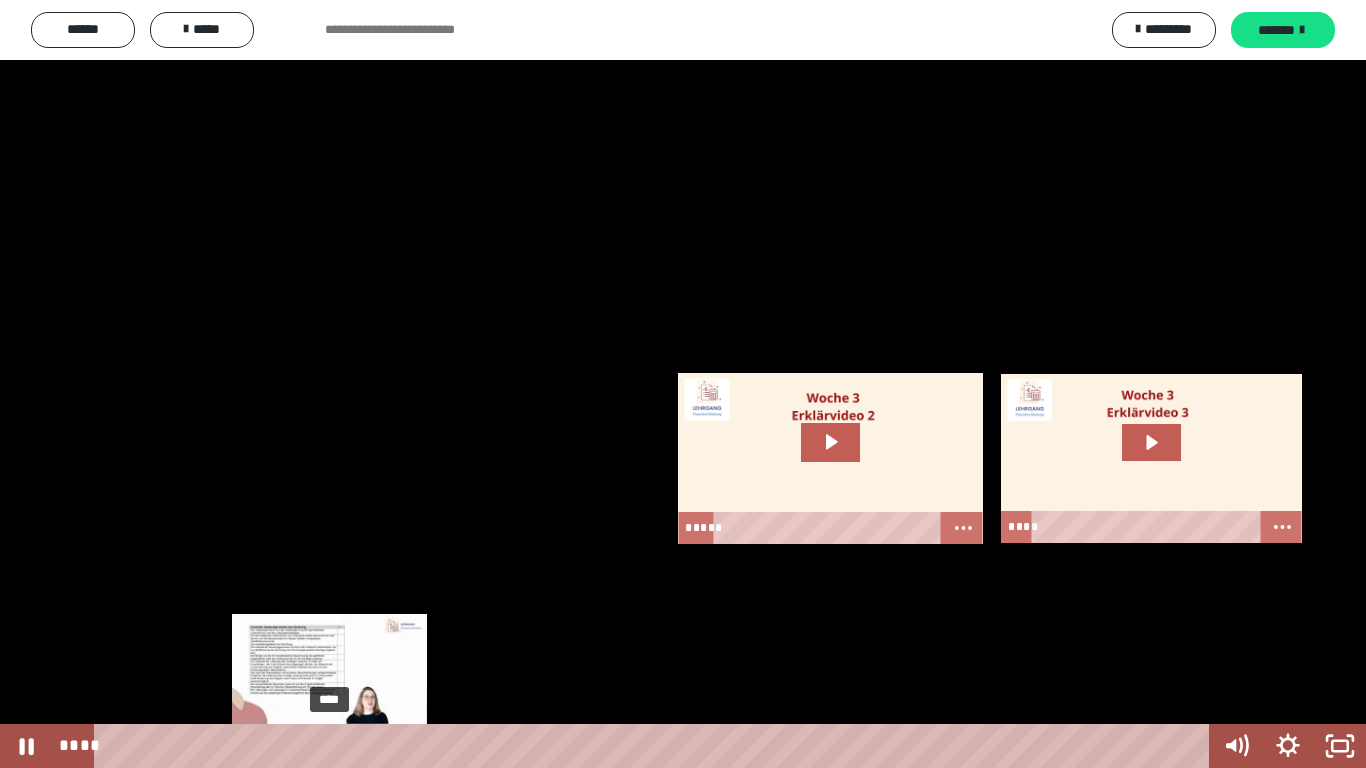 click on "****" at bounding box center [655, 746] 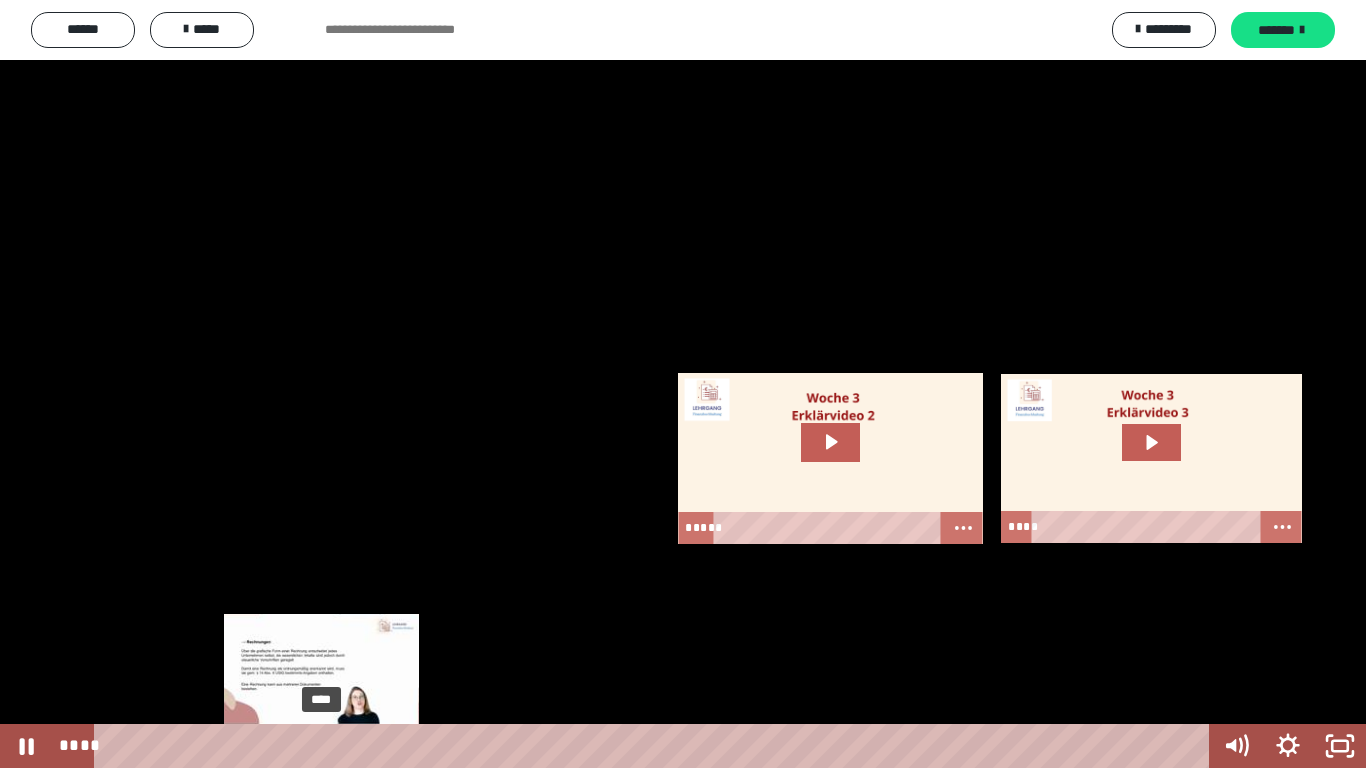click on "****" at bounding box center (655, 746) 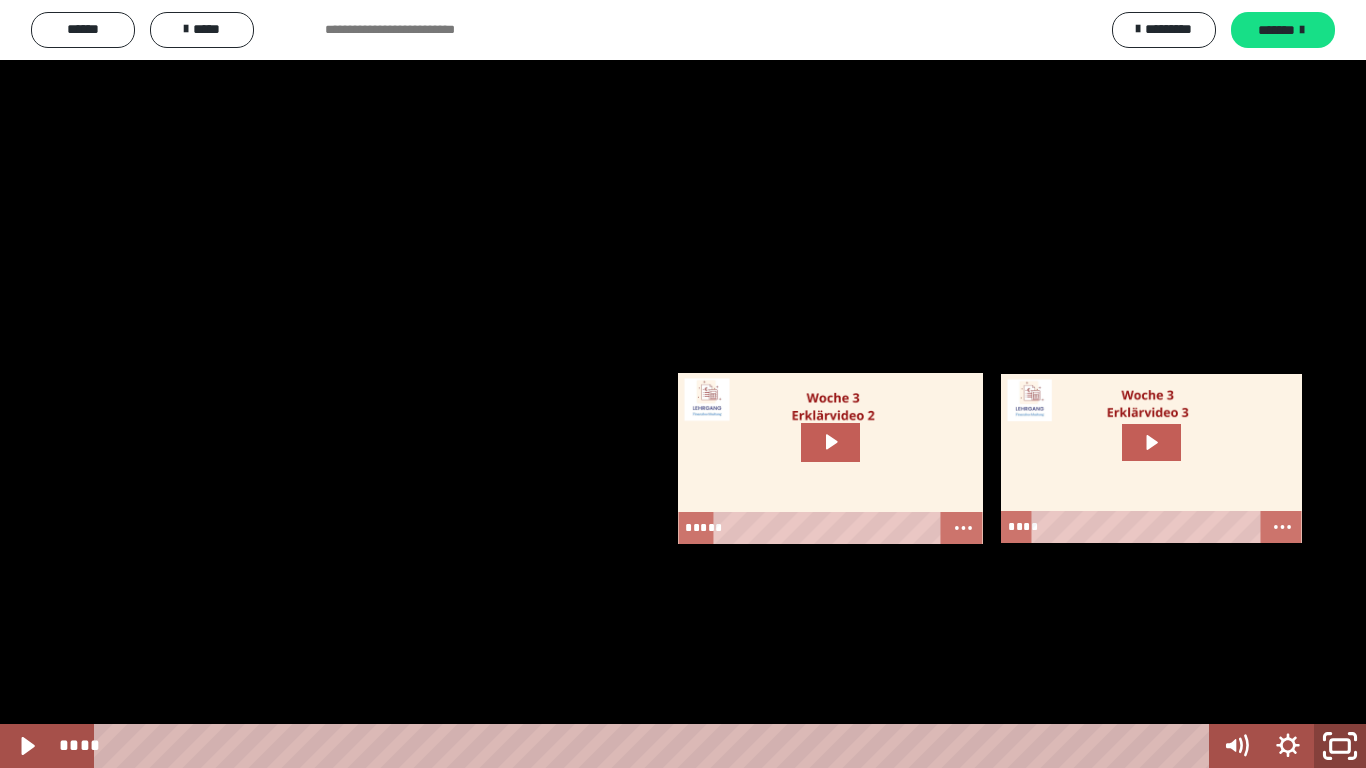 click 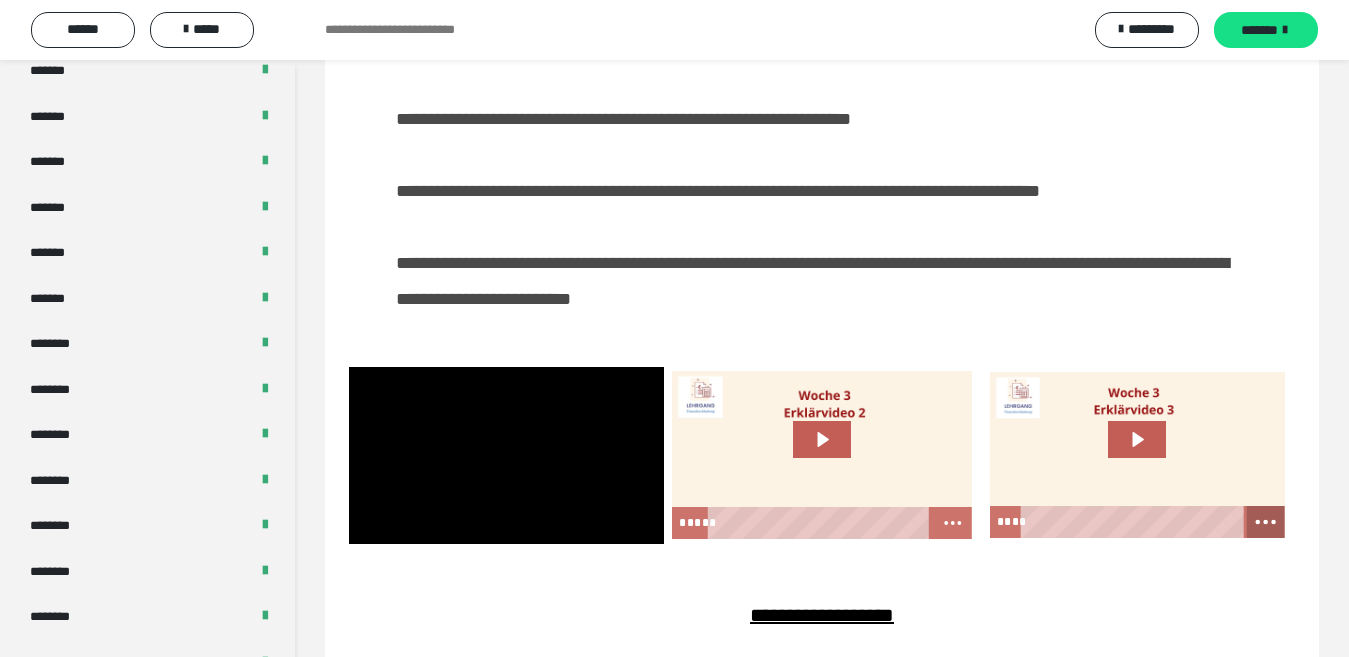 click 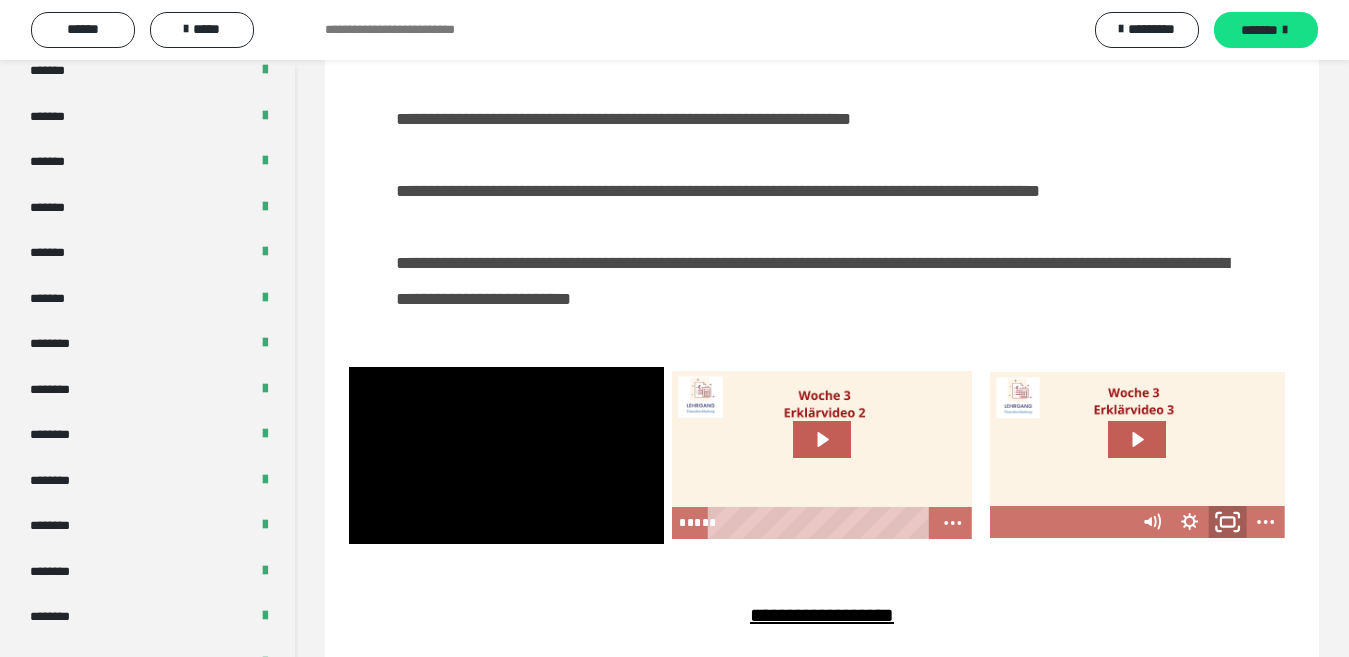 click 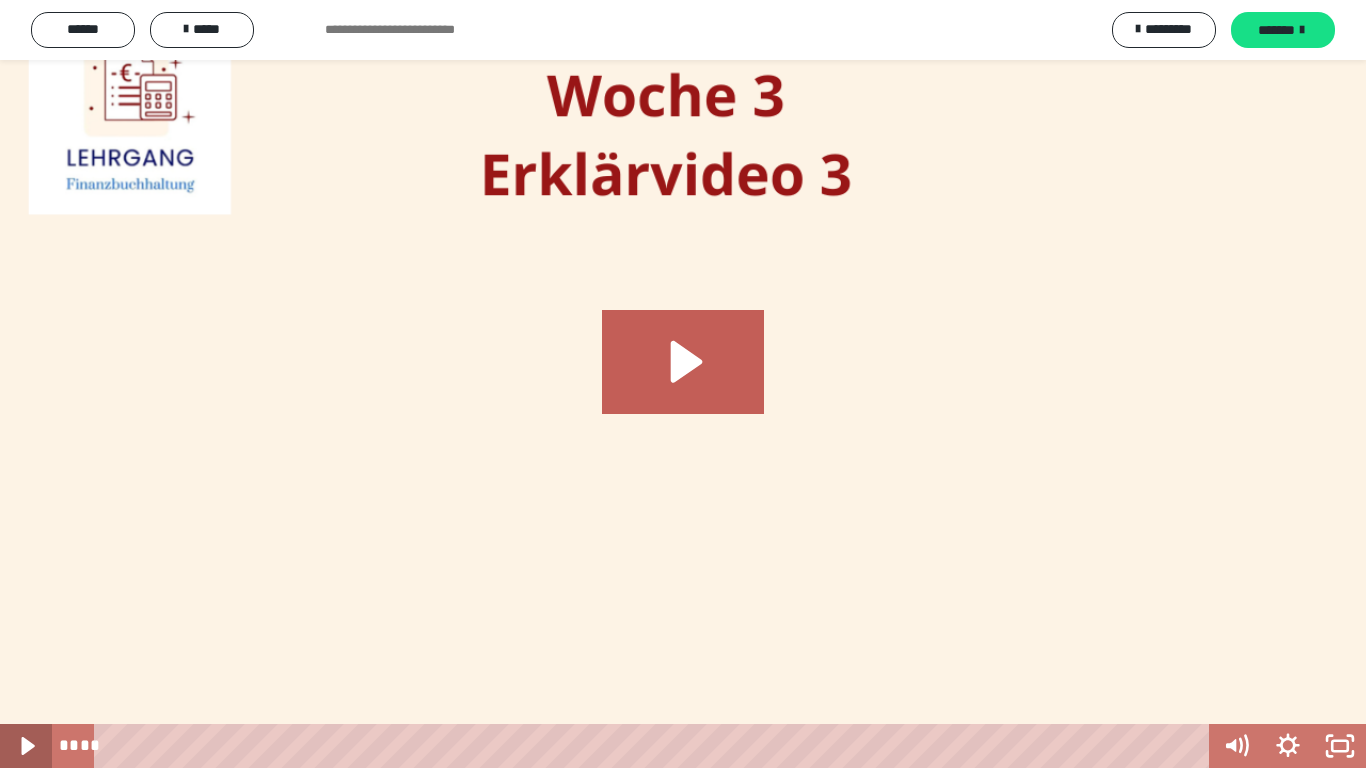 click 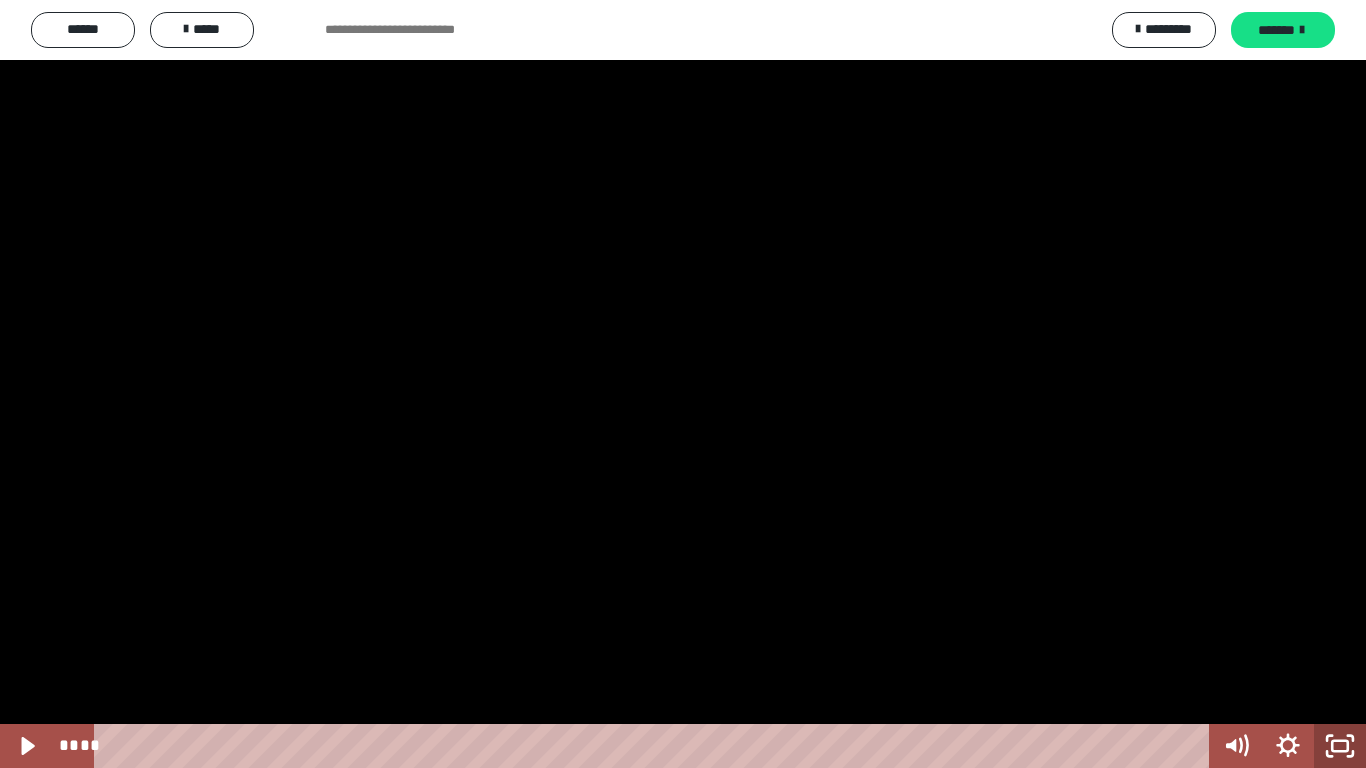 click 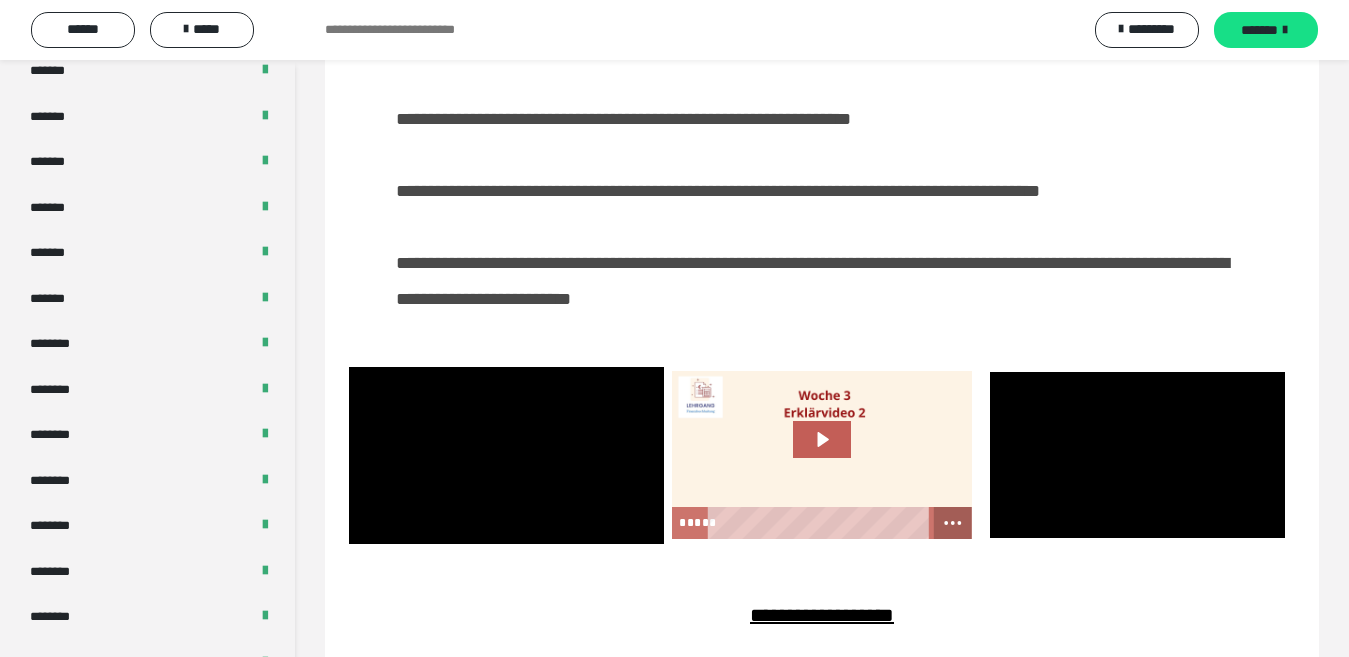 click 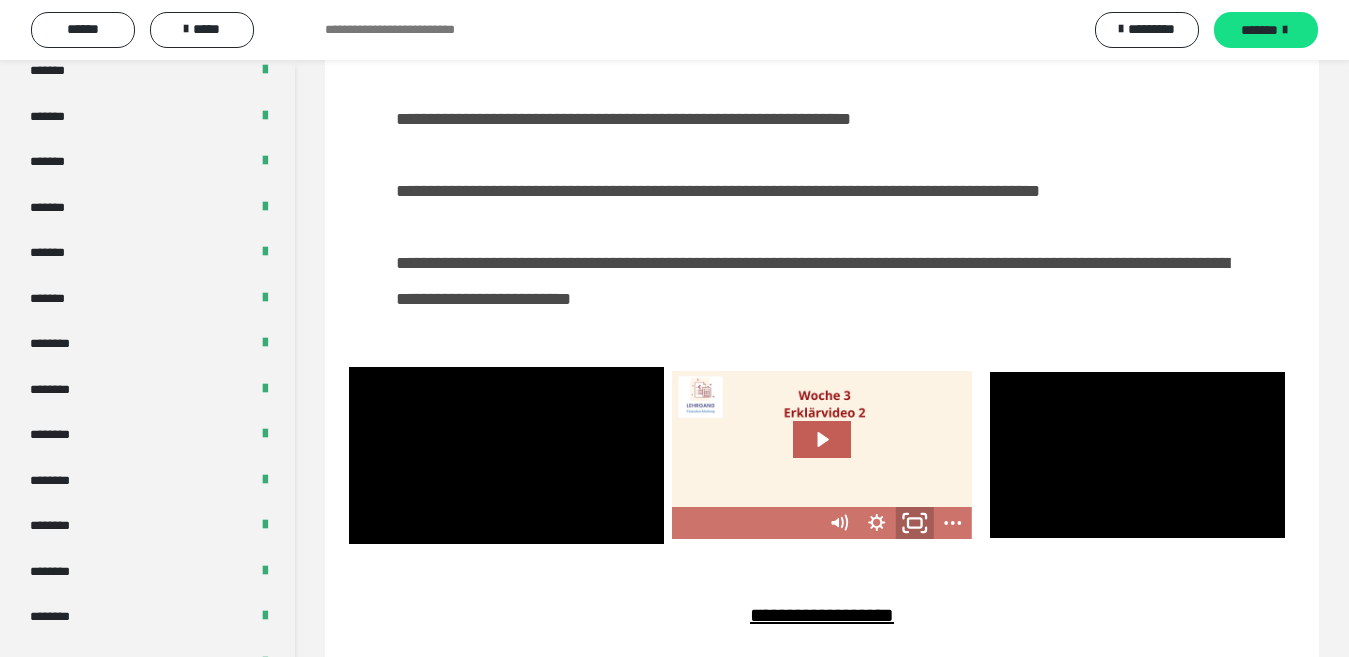 click 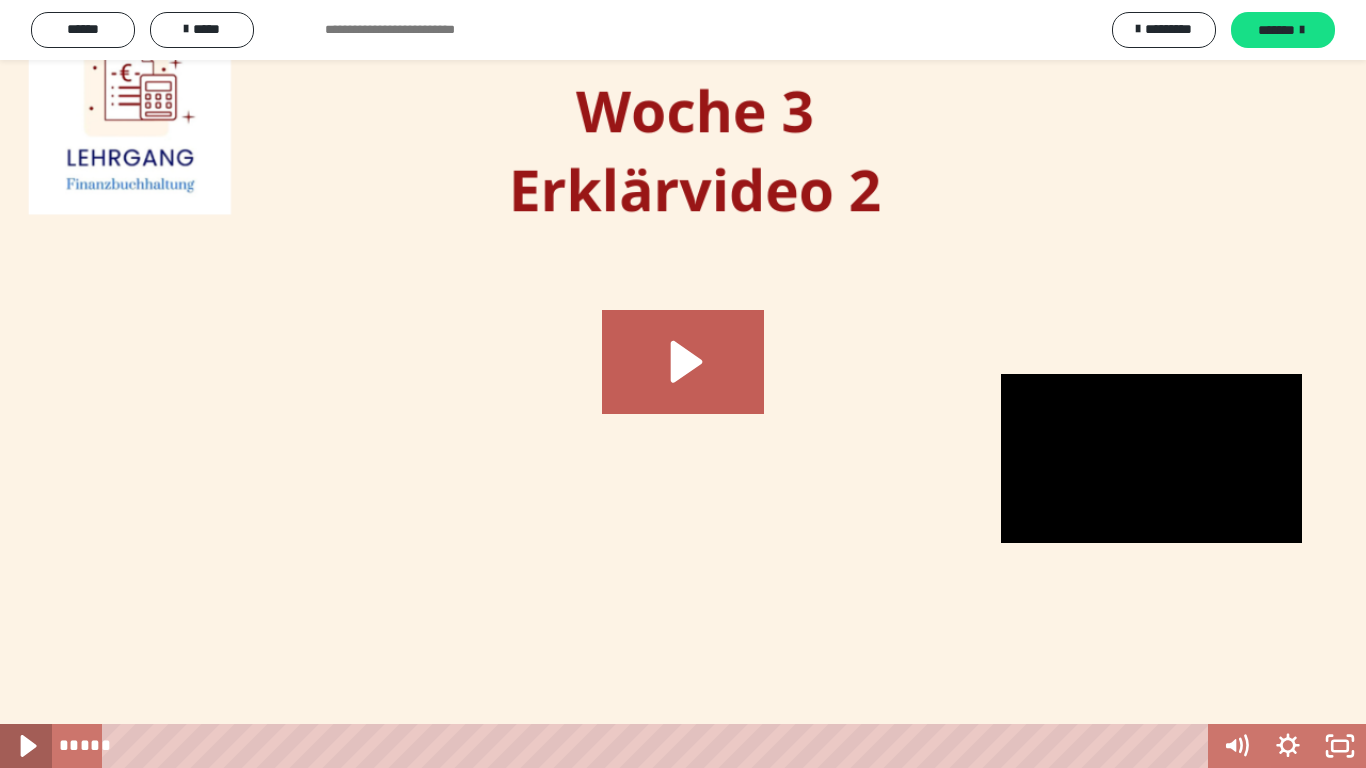 click 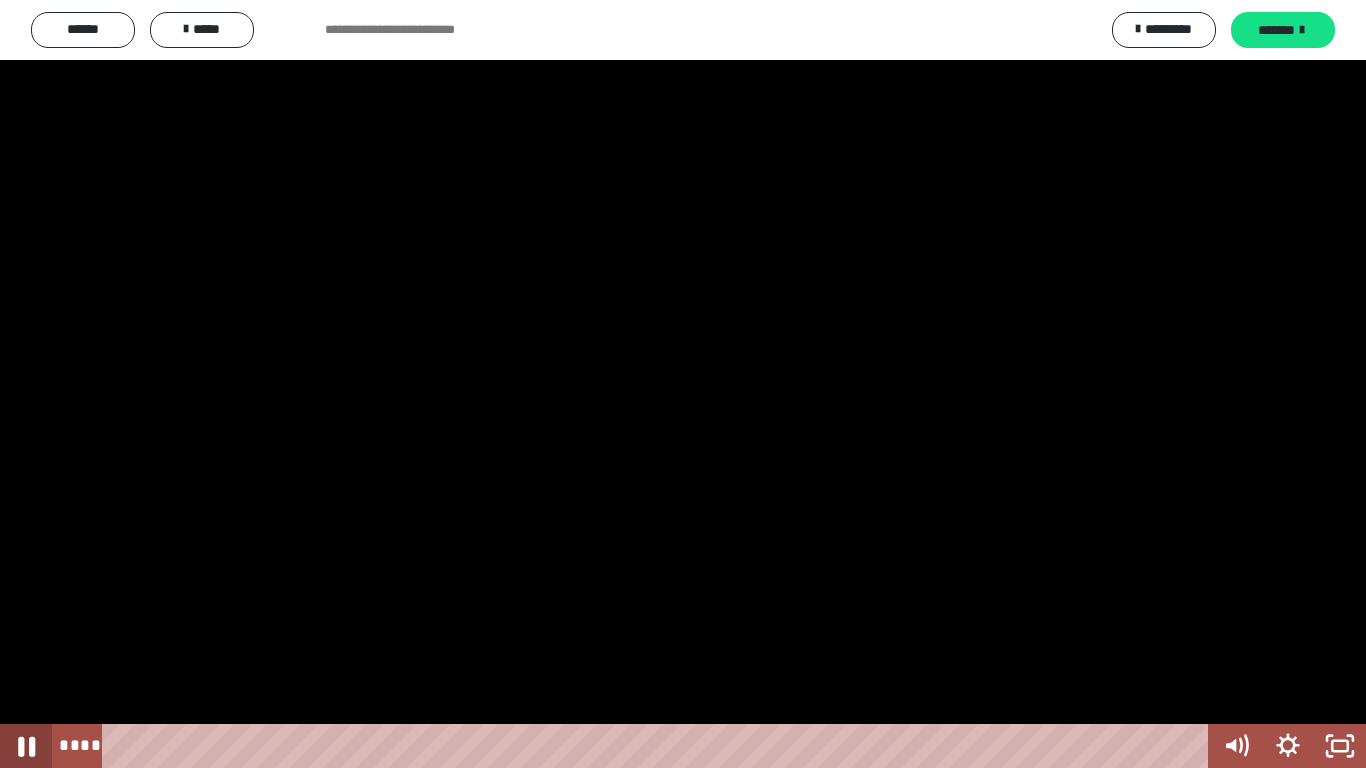 click 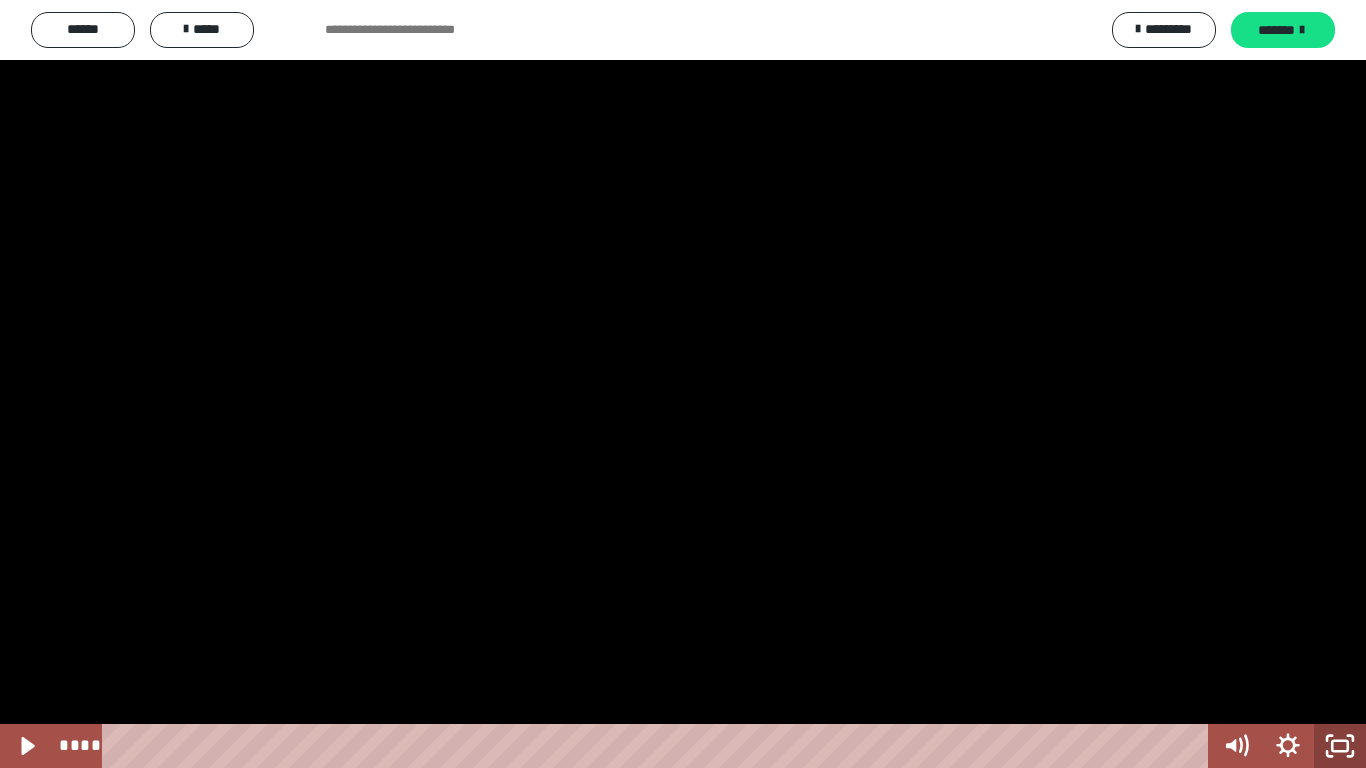 click 